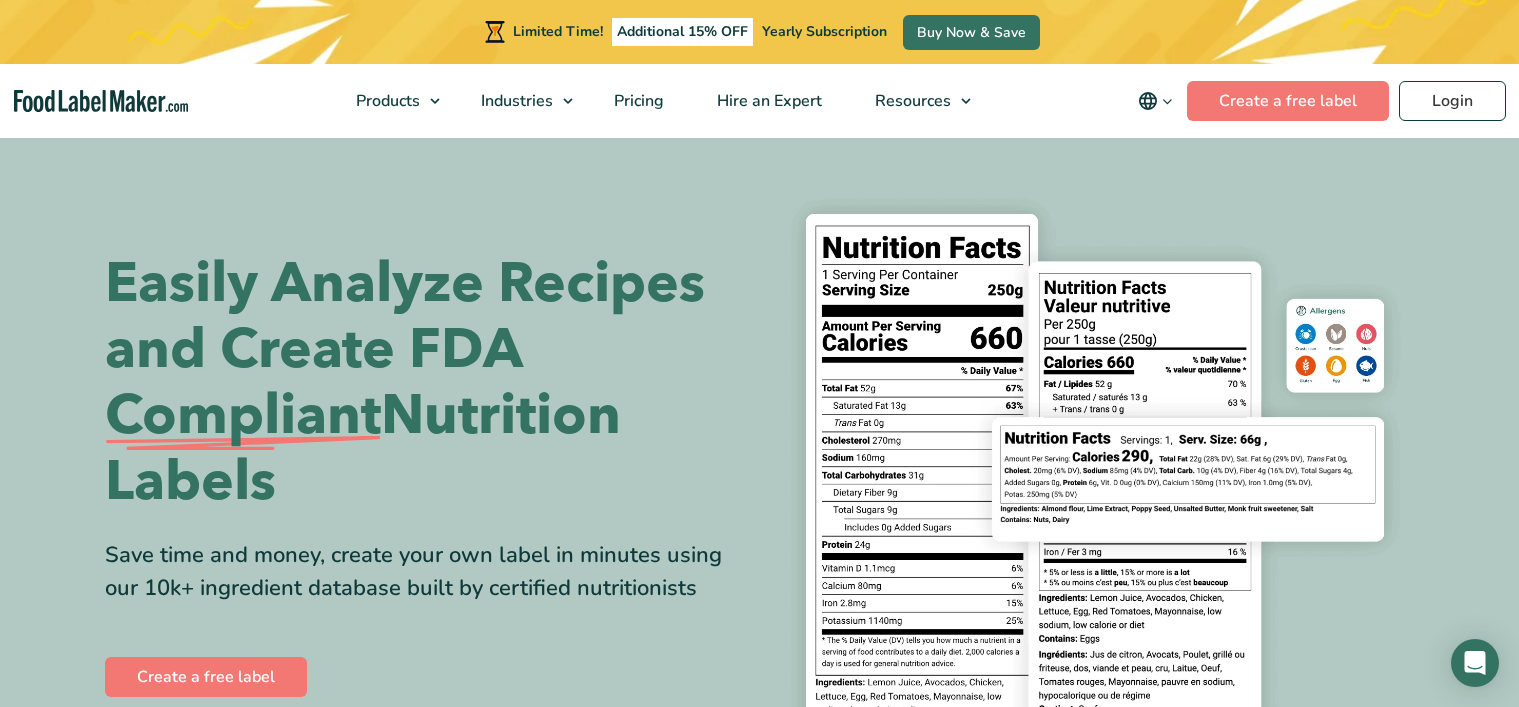 scroll, scrollTop: 0, scrollLeft: 0, axis: both 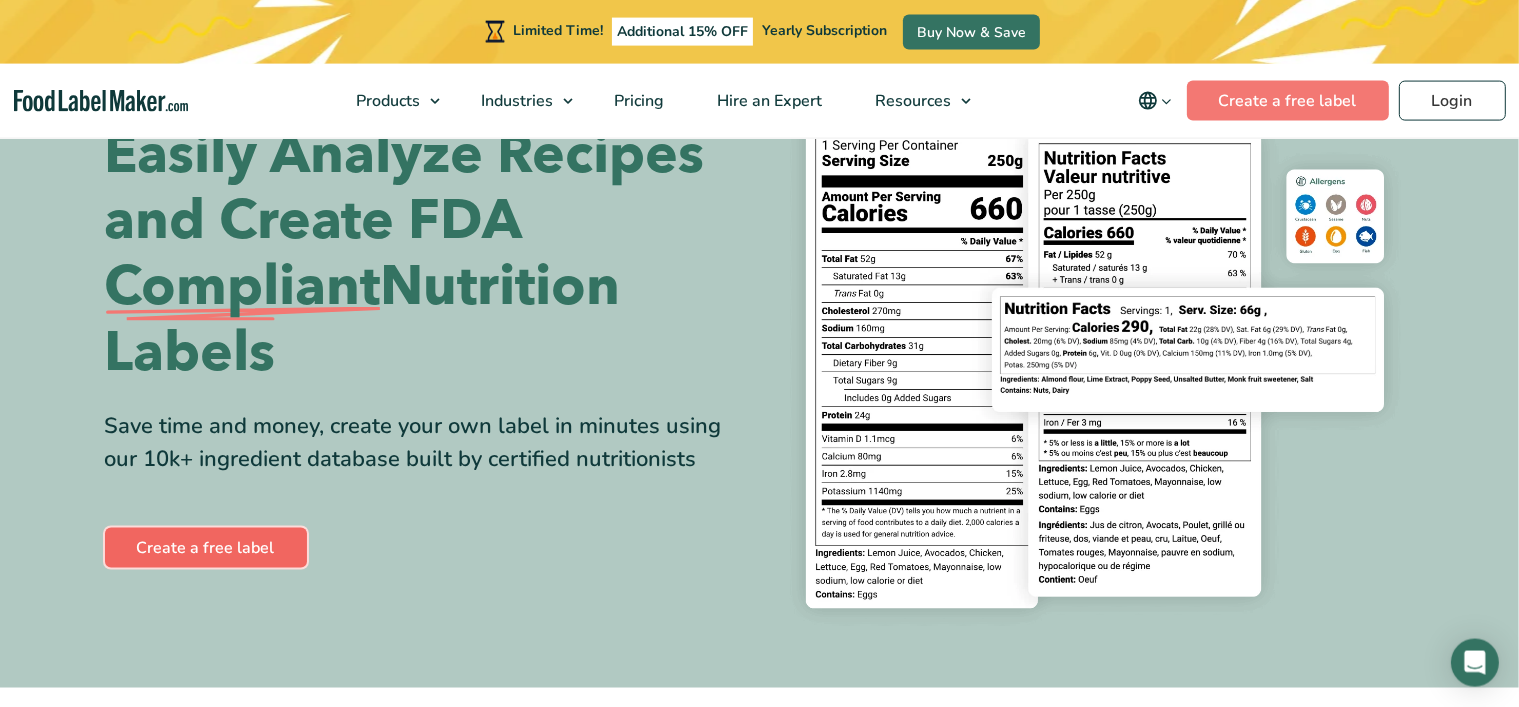 click on "Create a free label" at bounding box center (206, 548) 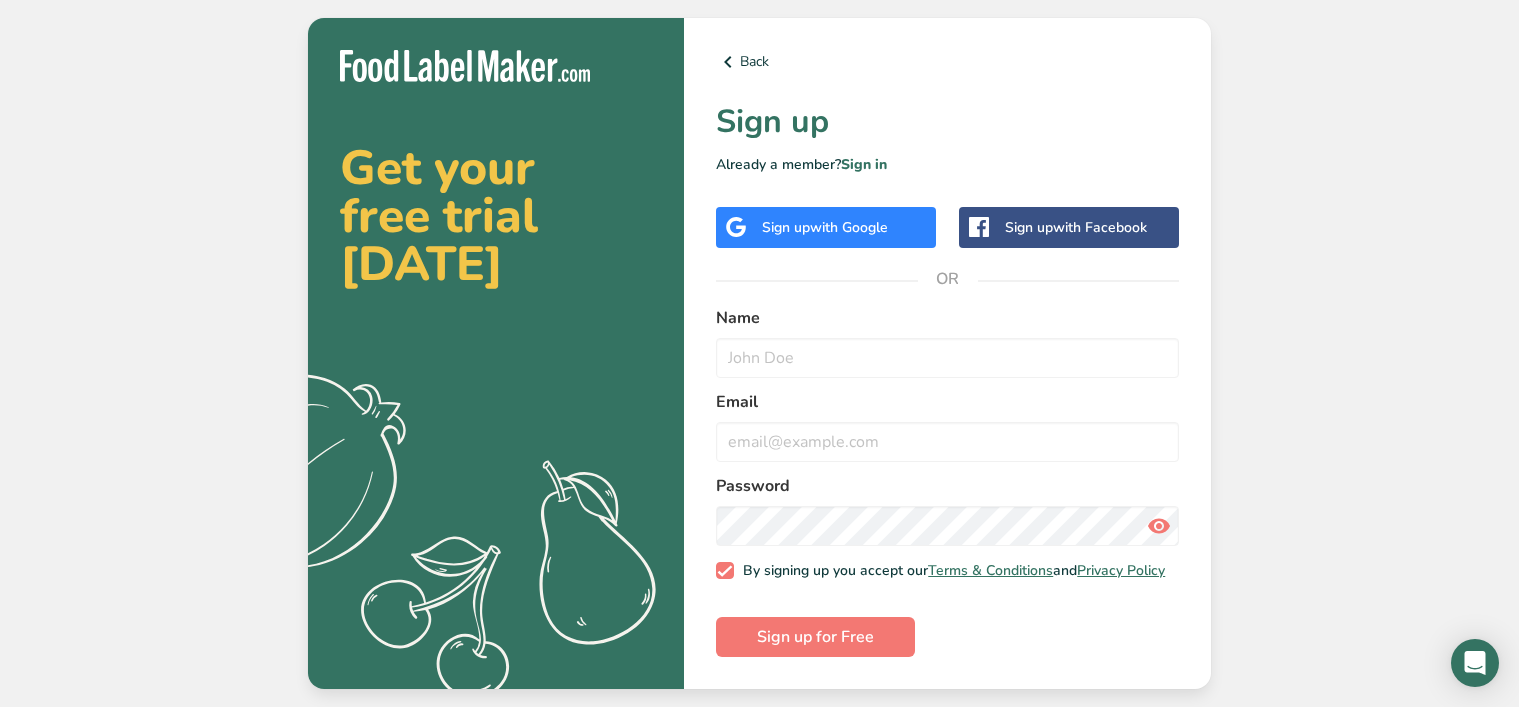 scroll, scrollTop: 0, scrollLeft: 0, axis: both 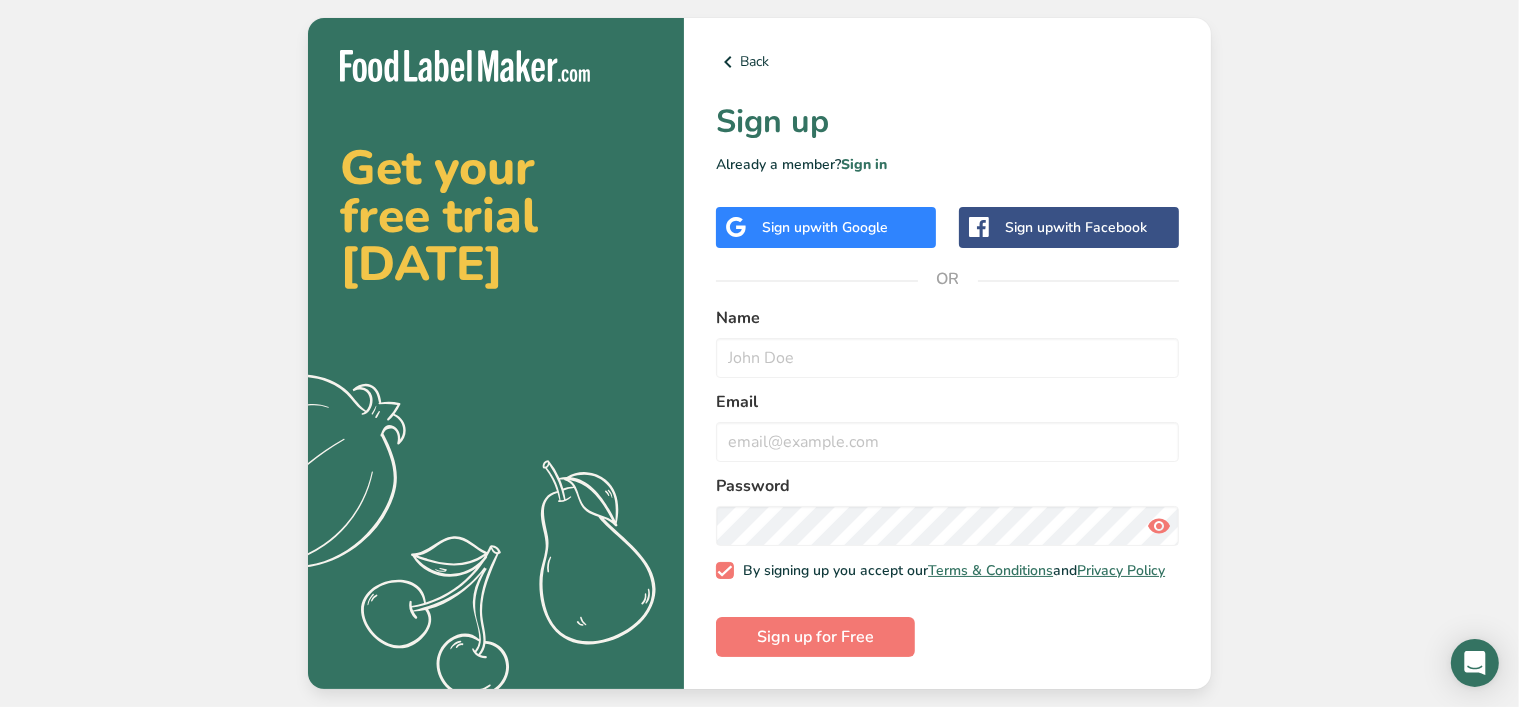 click on "with Google" at bounding box center [849, 227] 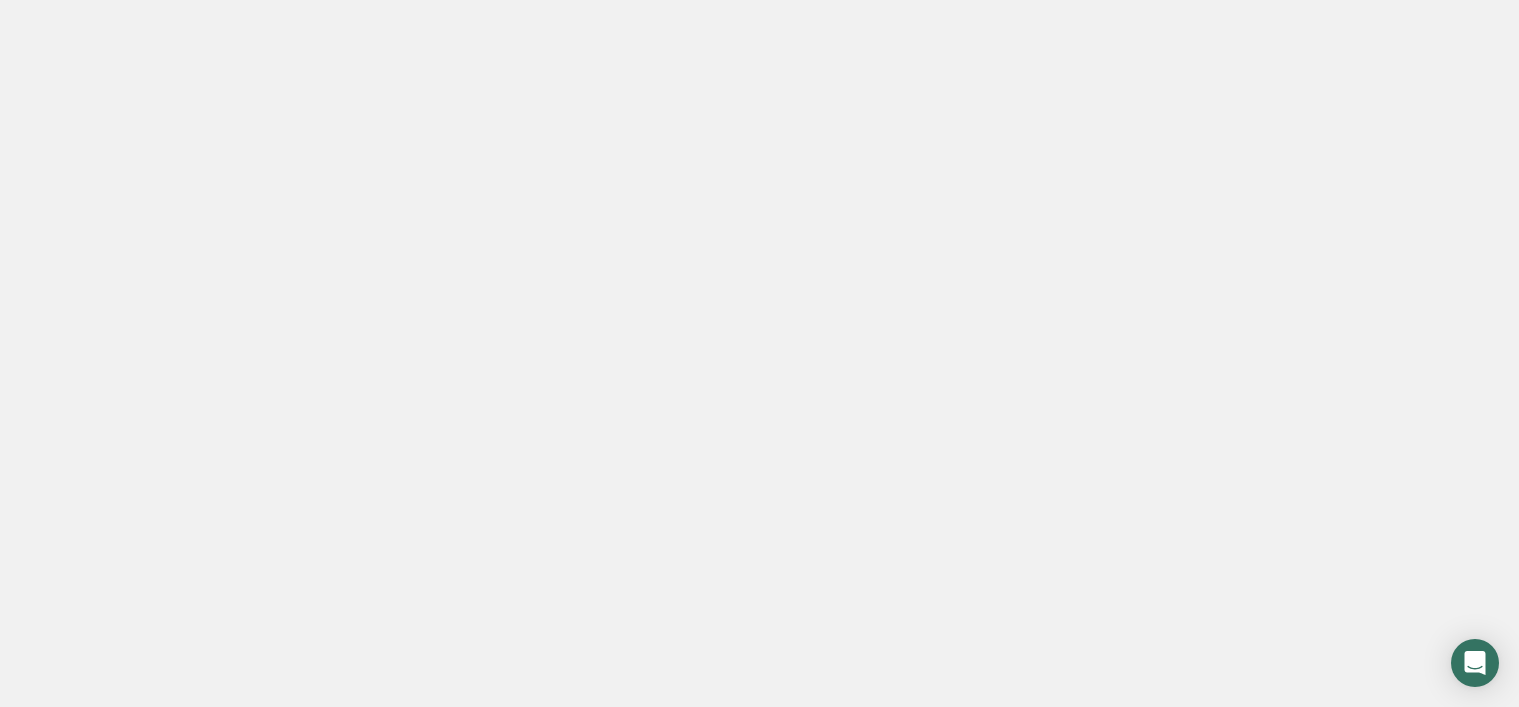 scroll, scrollTop: 0, scrollLeft: 0, axis: both 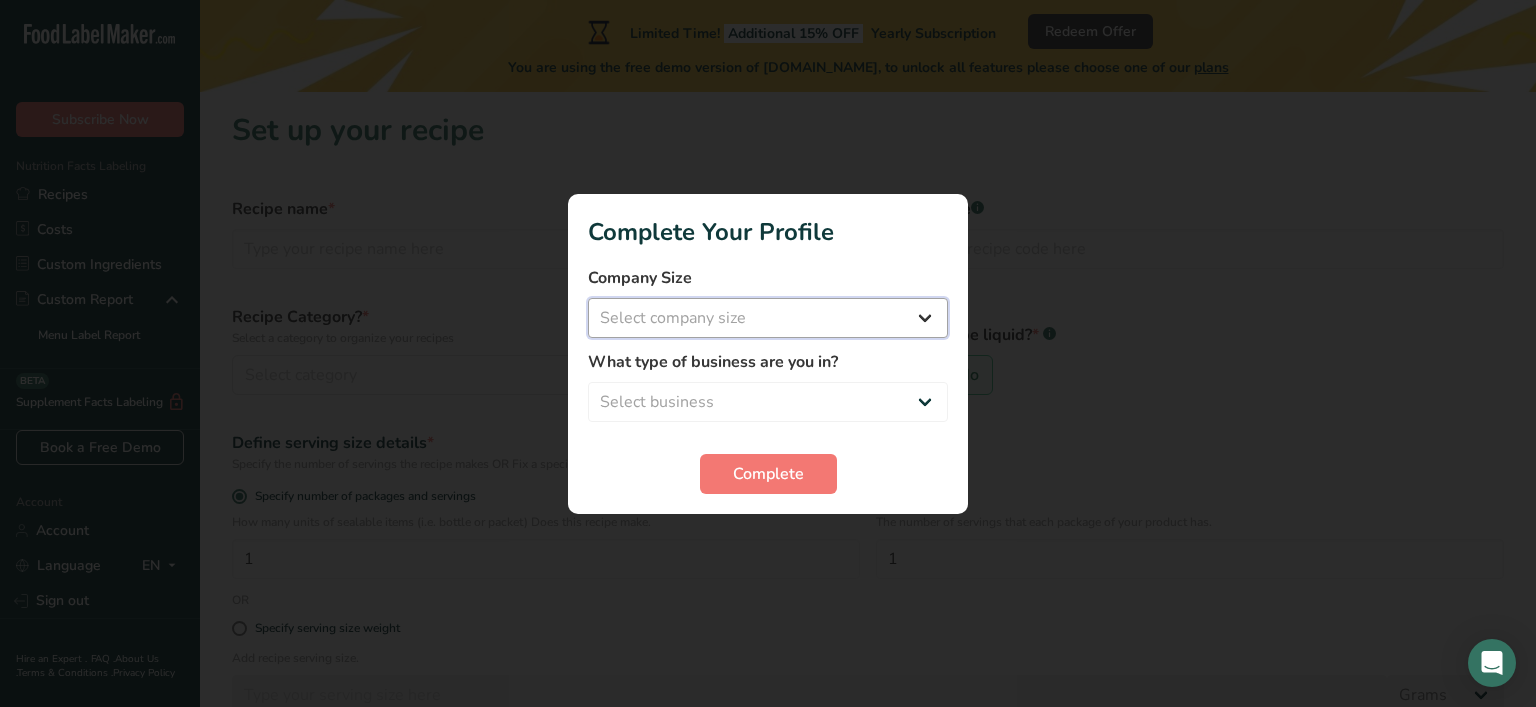 click on "Select company size
Fewer than 10 Employees
10 to 50 Employees
51 to 500 Employees
Over 500 Employees" at bounding box center [768, 318] 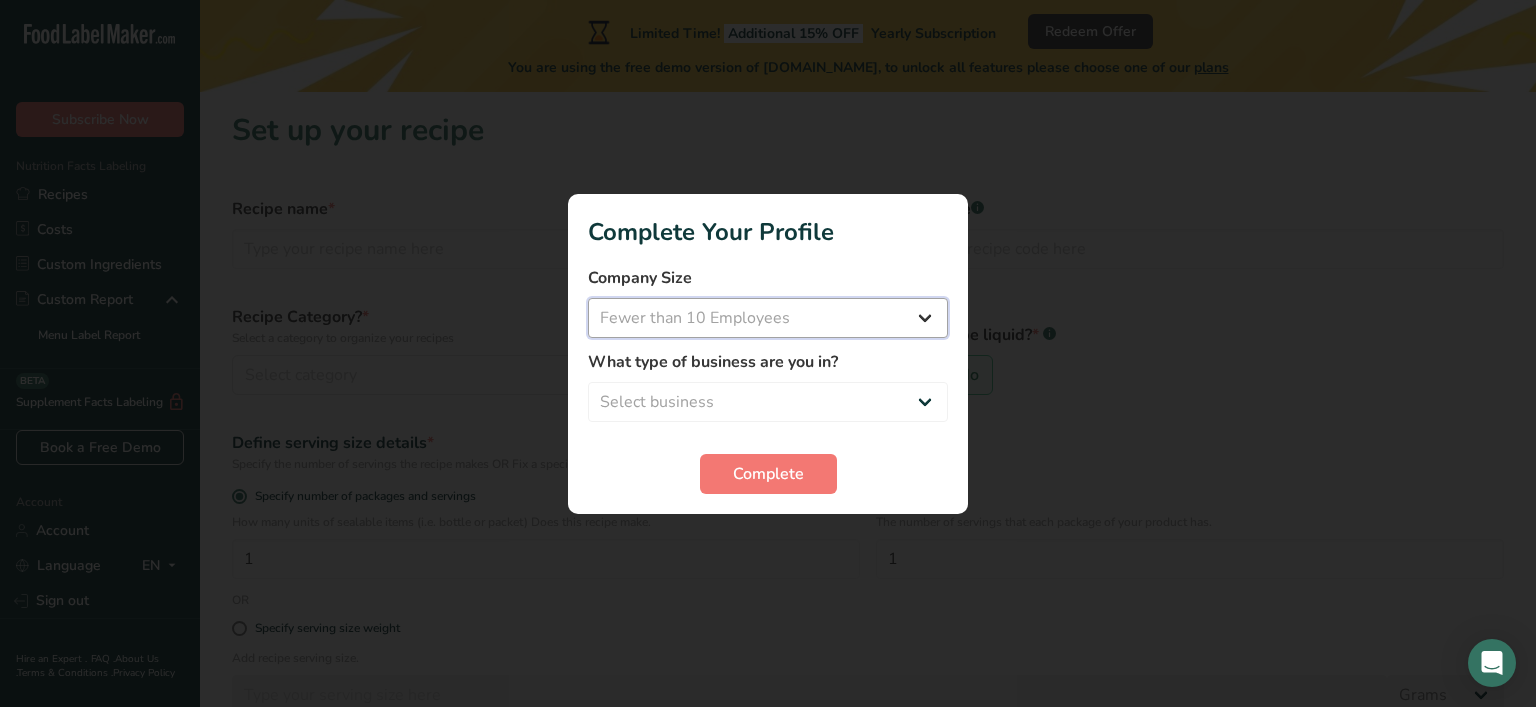 click on "Fewer than 10 Employees" at bounding box center (0, 0) 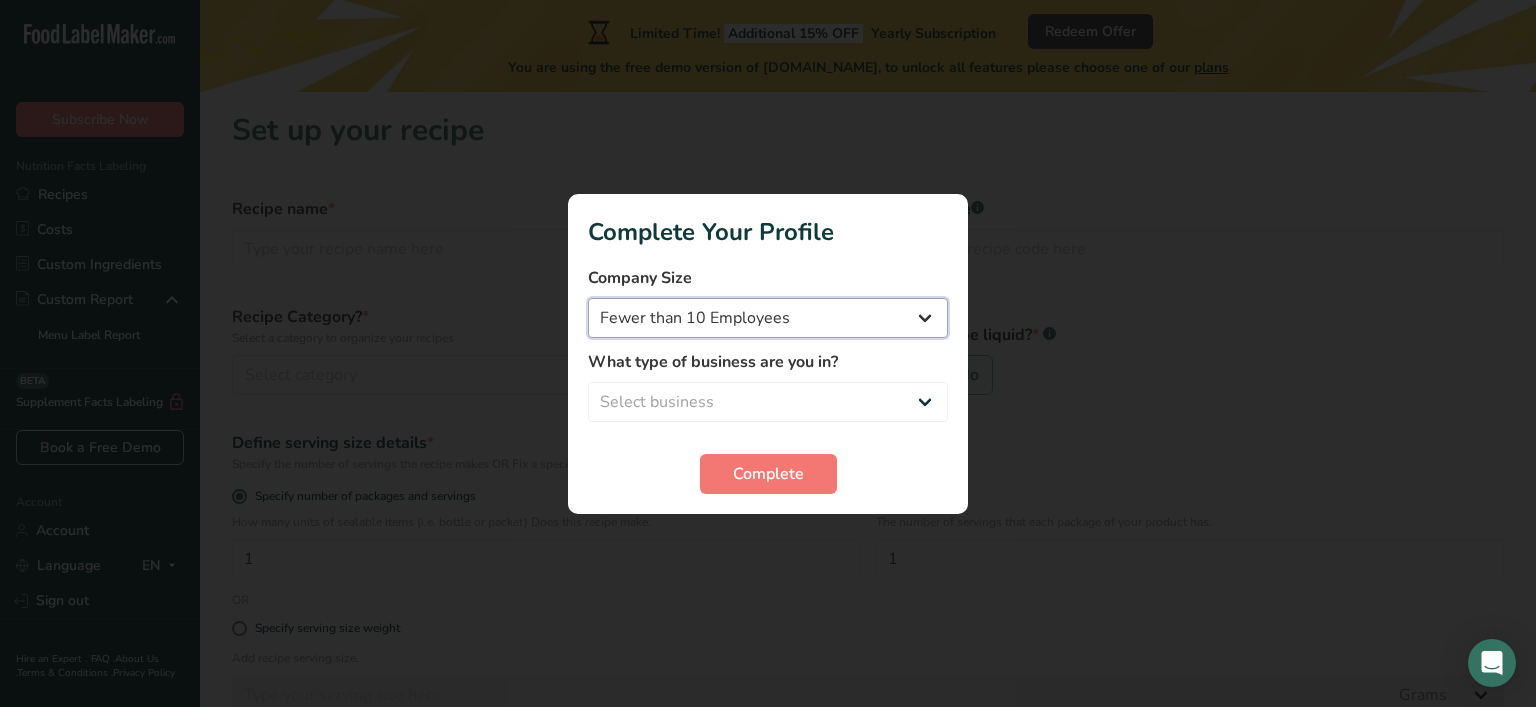 click on "Fewer than 10 Employees
10 to 50 Employees
51 to 500 Employees
Over 500 Employees" at bounding box center (768, 318) 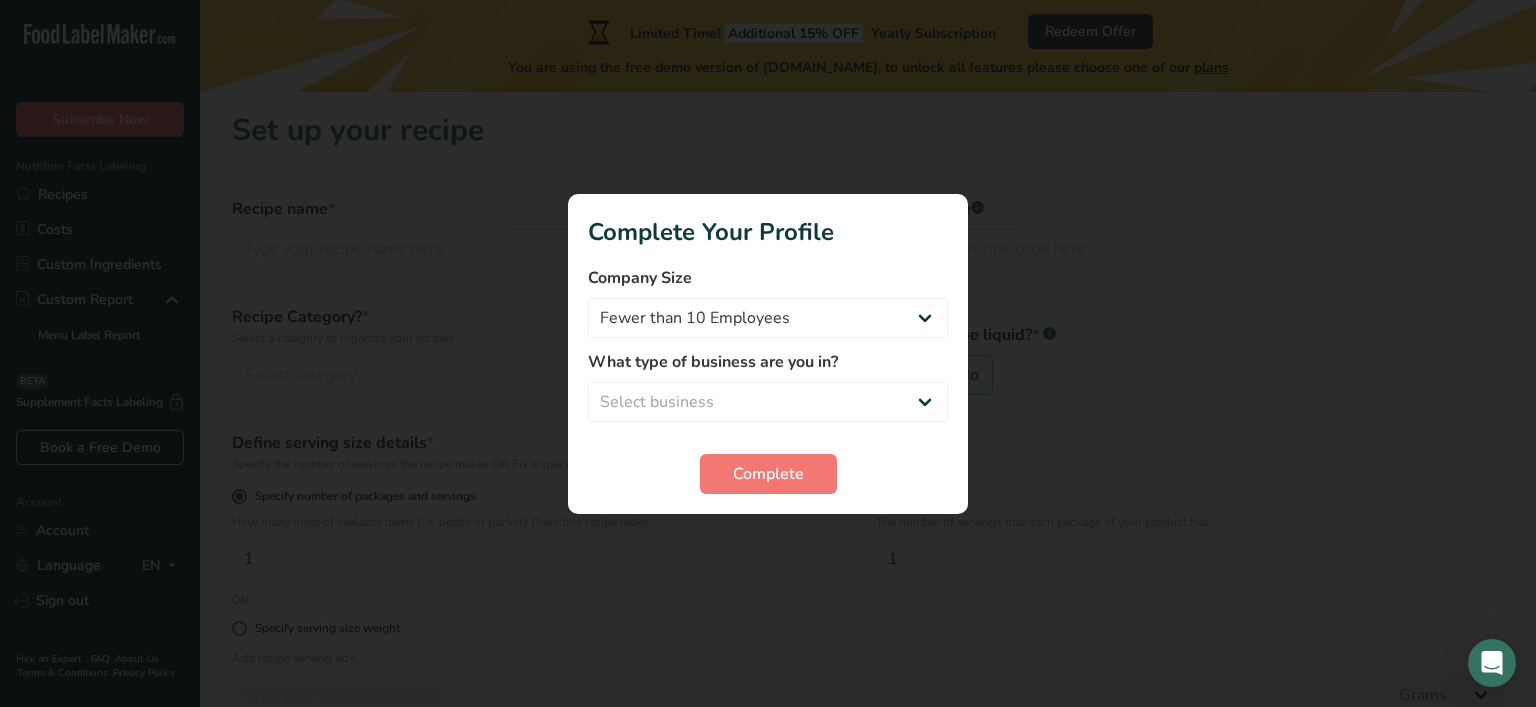 click at bounding box center (768, 353) 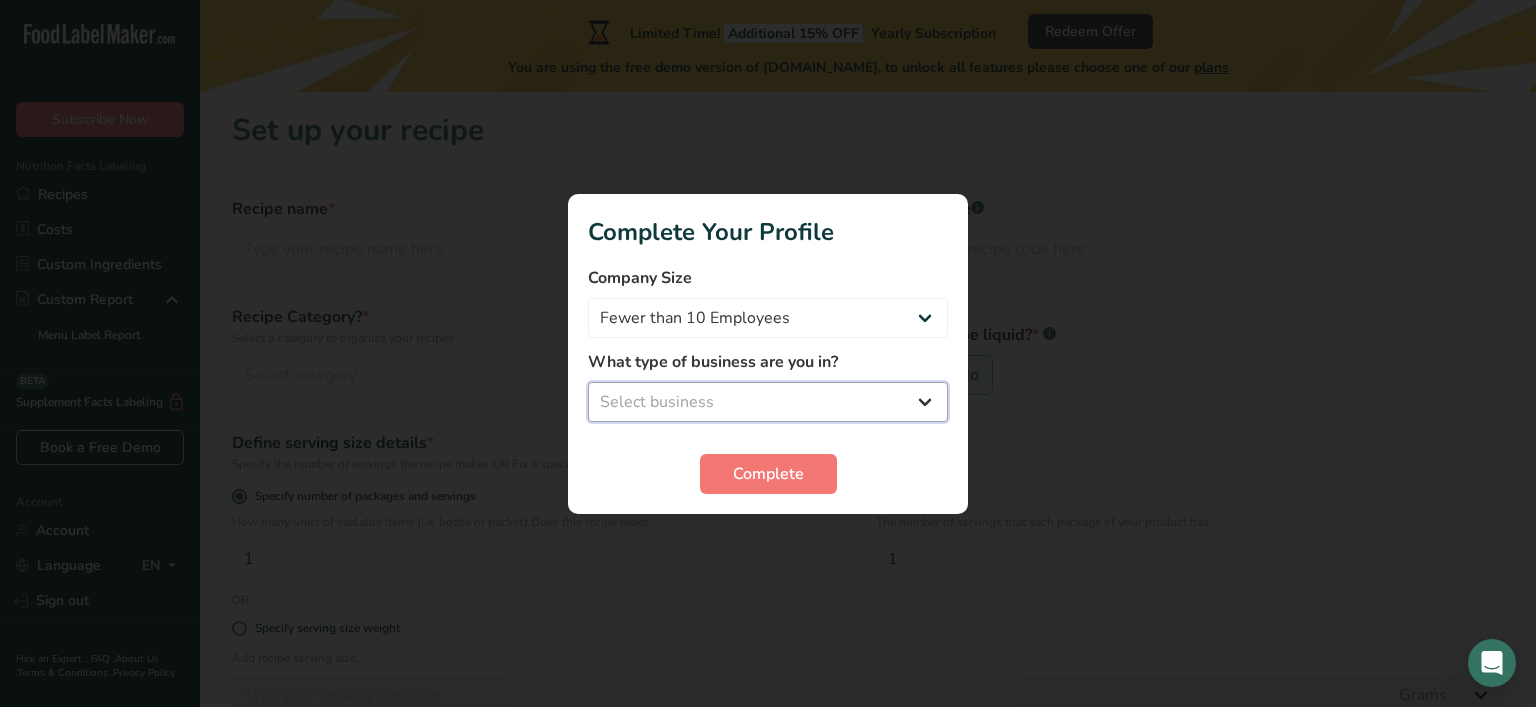click on "Select business
Packaged Food Manufacturer
Restaurant & Cafe
Bakery
Meal Plans & Catering Company
Nutritionist
Food Blogger
Personal Trainer
Other" at bounding box center [768, 402] 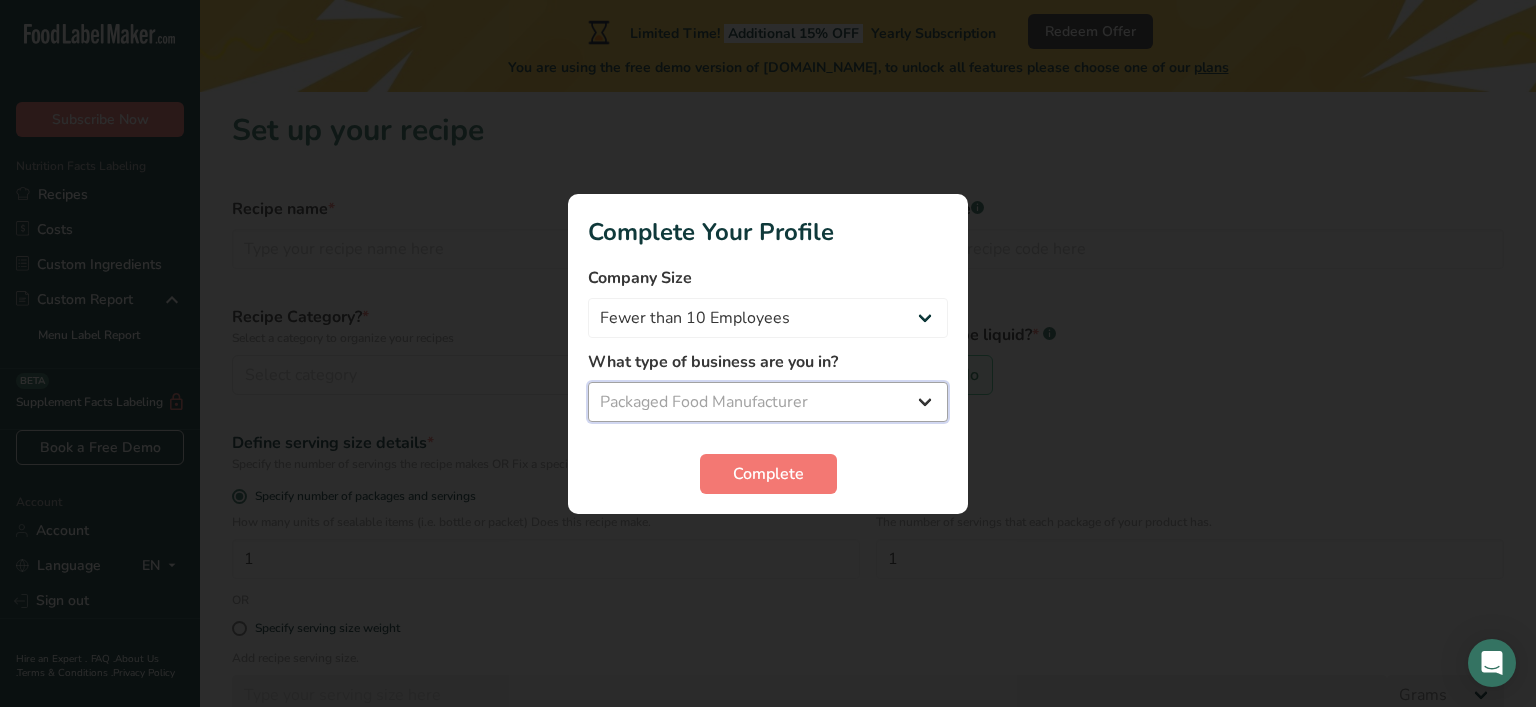 click on "Packaged Food Manufacturer" at bounding box center (0, 0) 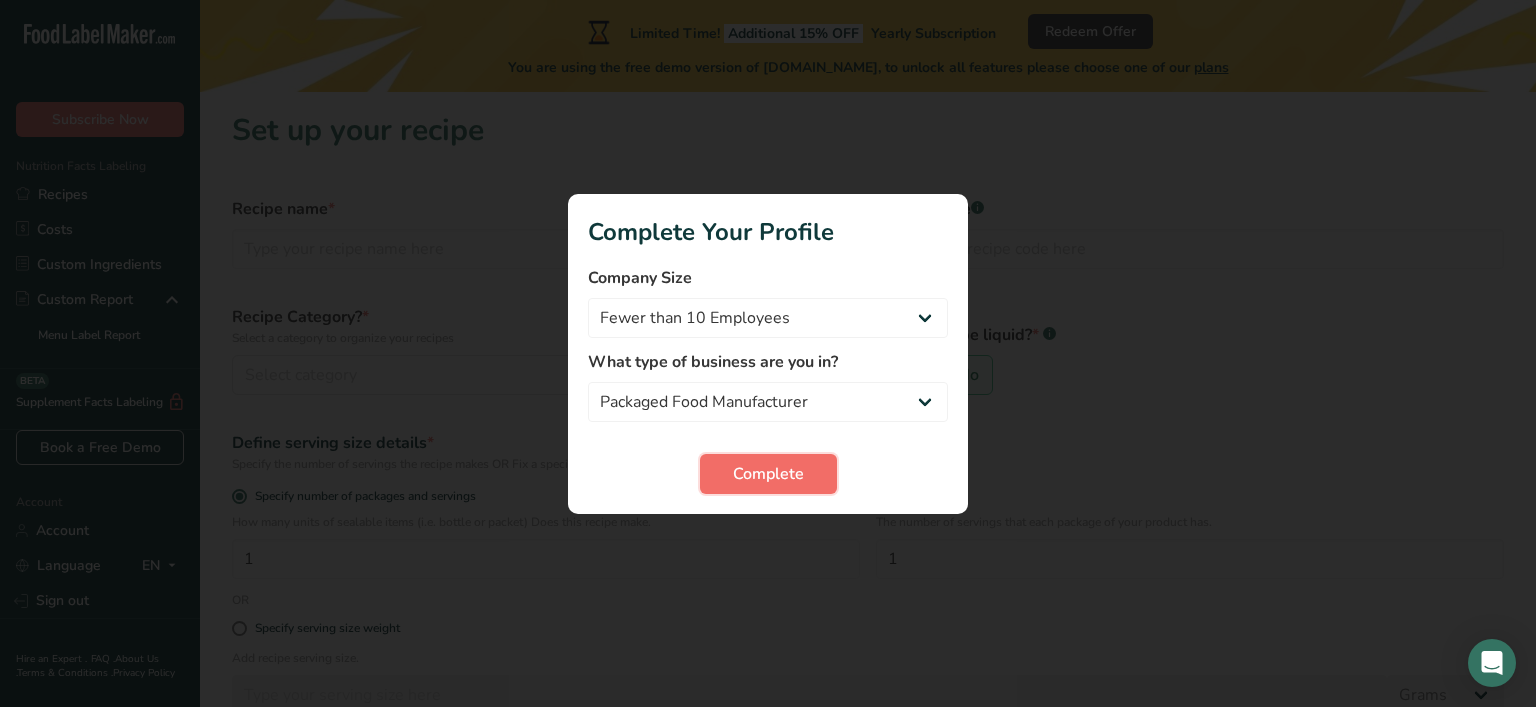 click on "Complete" at bounding box center (768, 474) 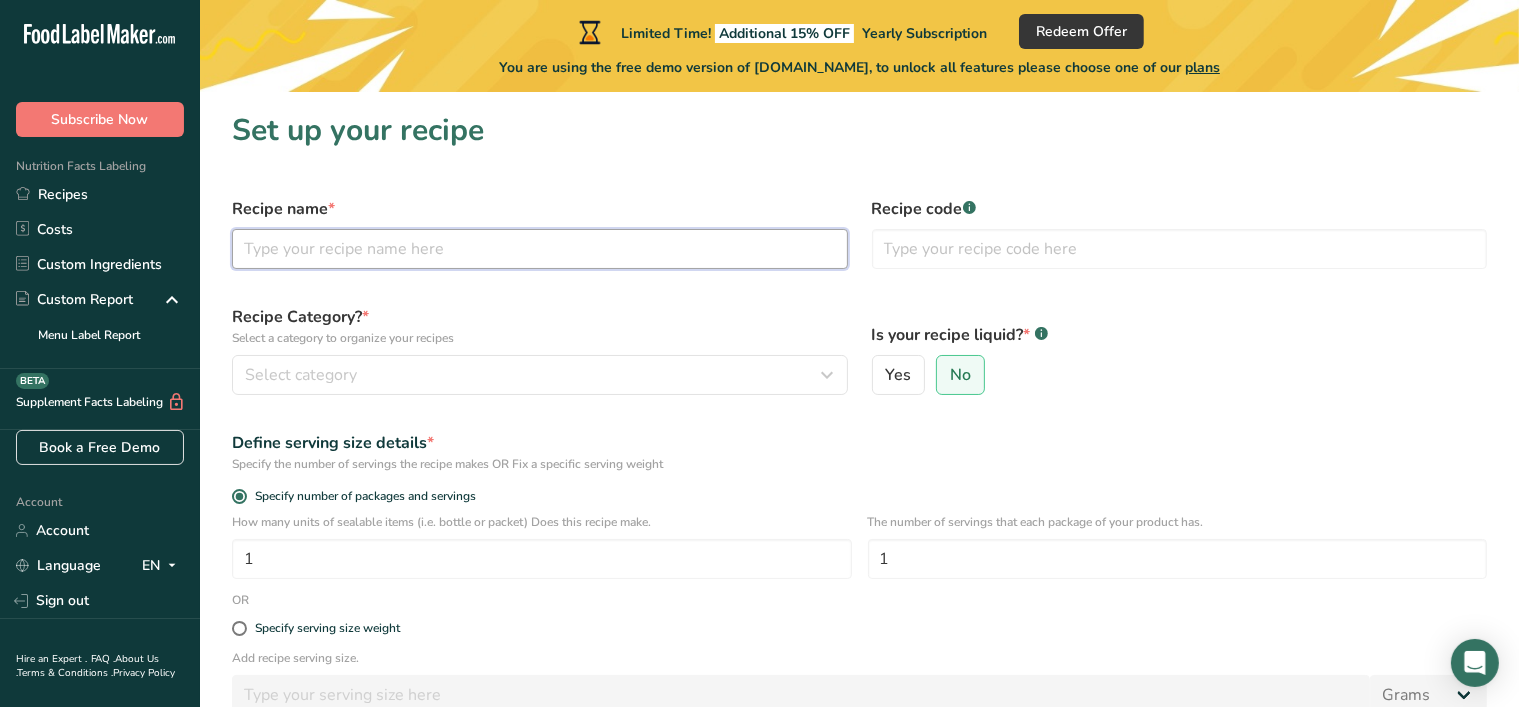 click at bounding box center (540, 249) 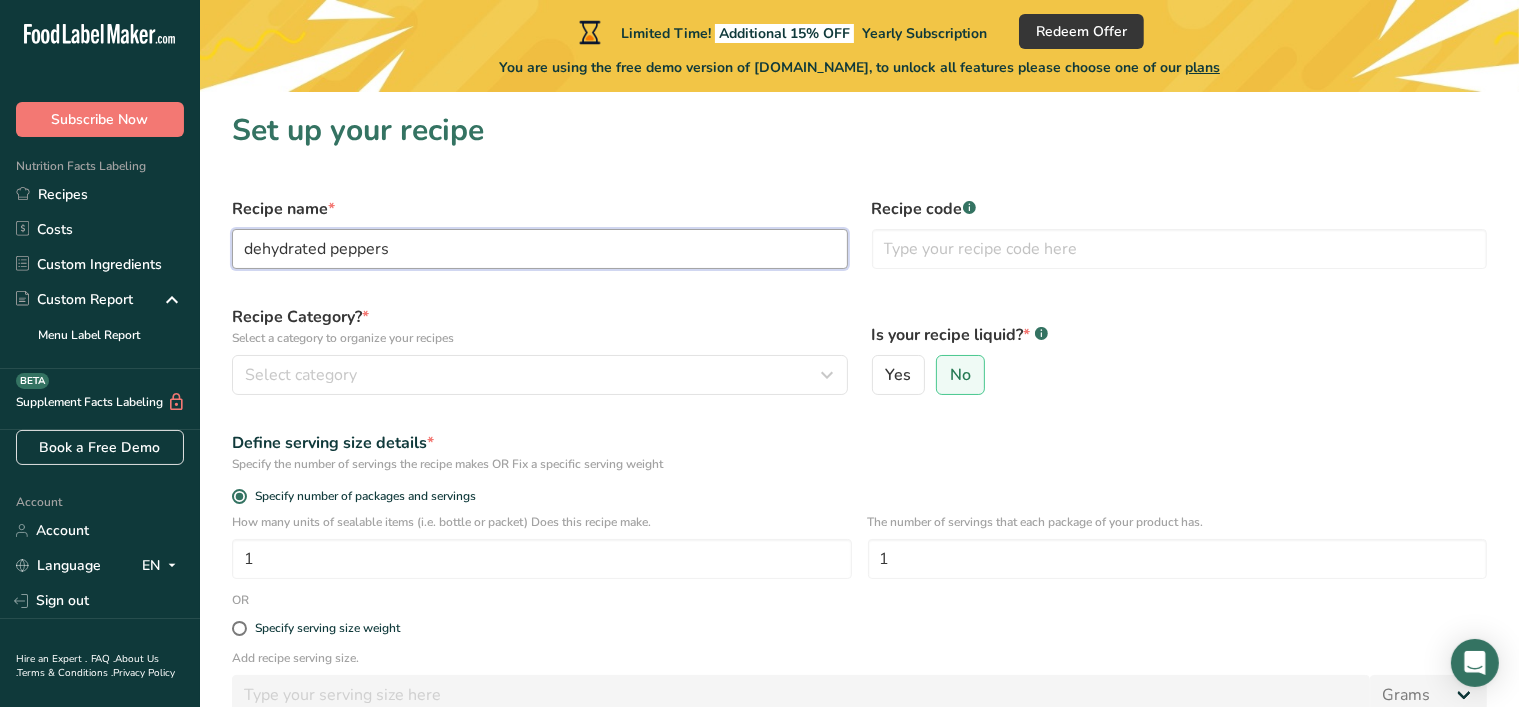 type on "dehydrated peppers" 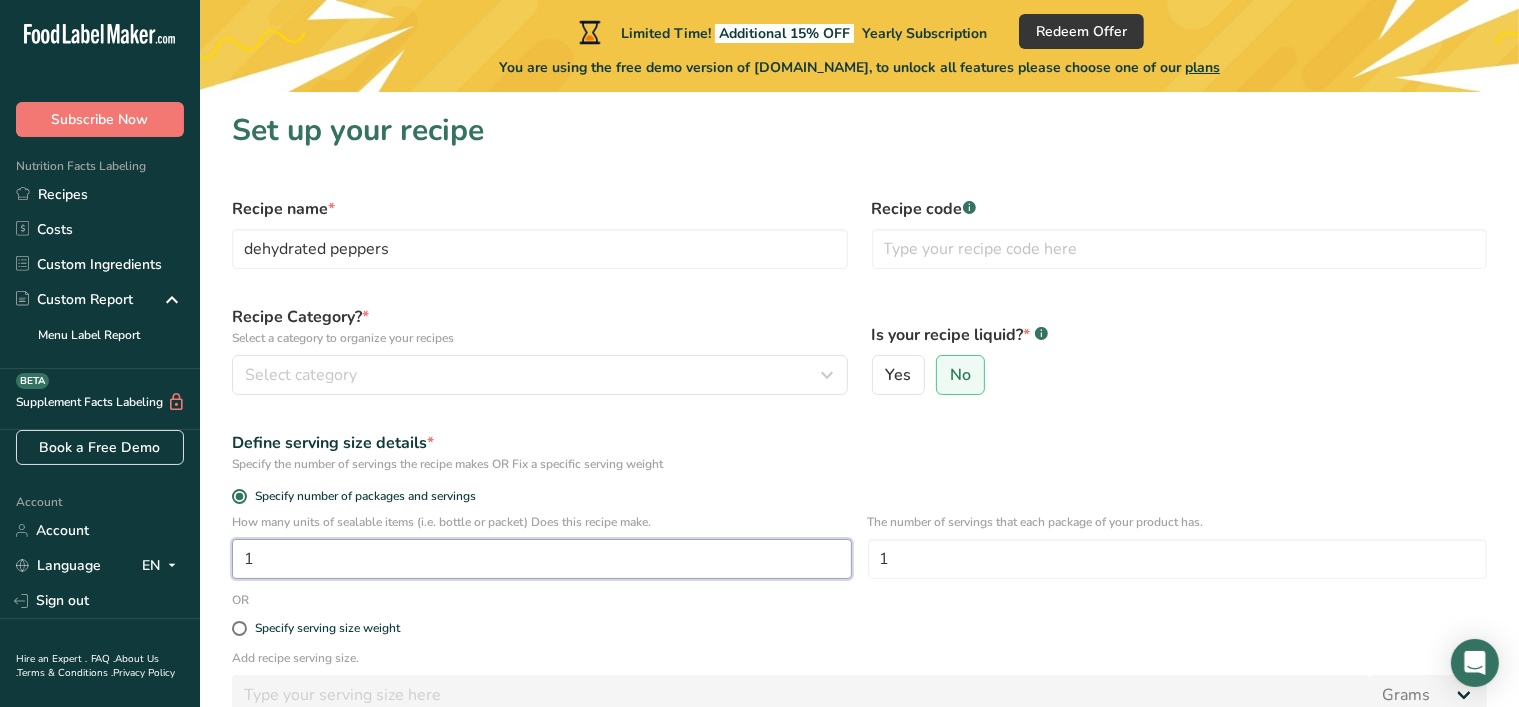 click on "1" at bounding box center (542, 559) 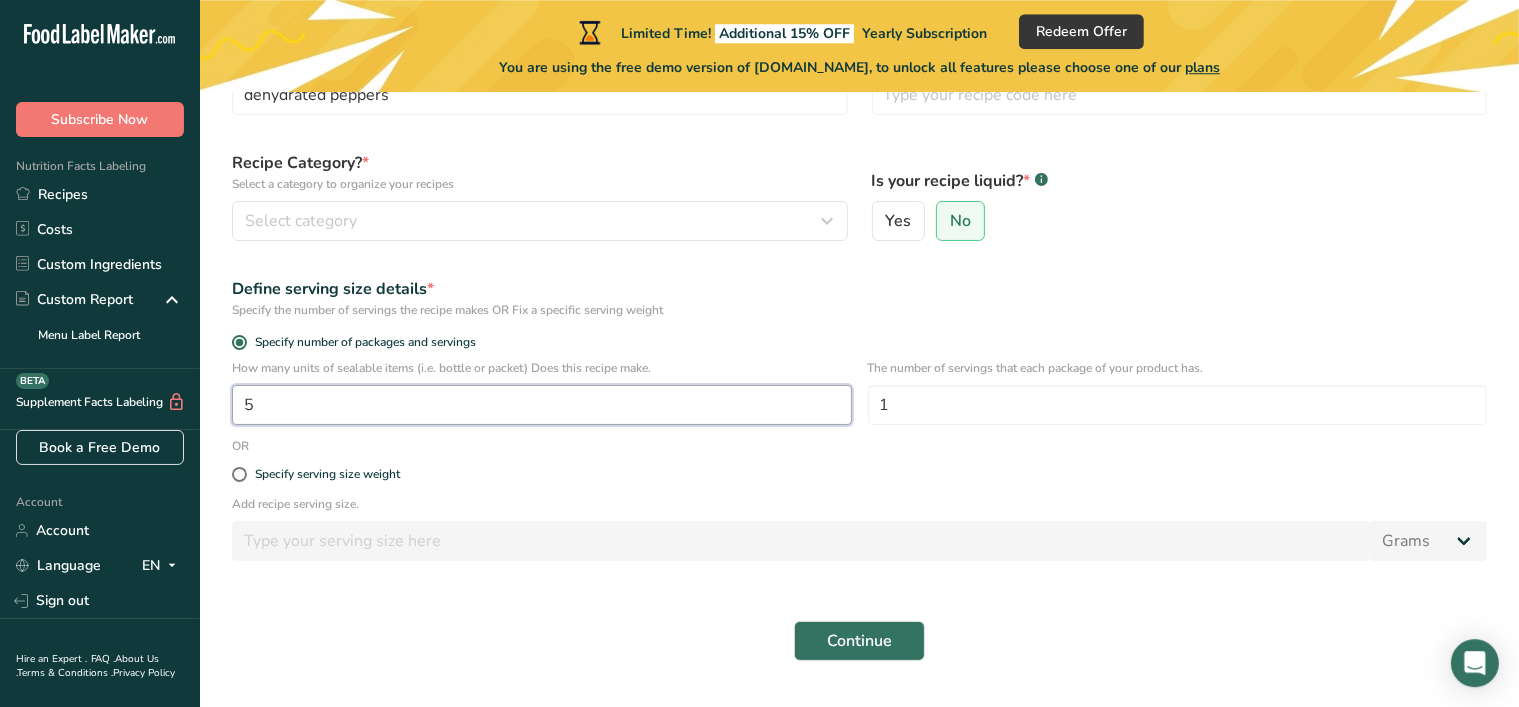 scroll, scrollTop: 204, scrollLeft: 0, axis: vertical 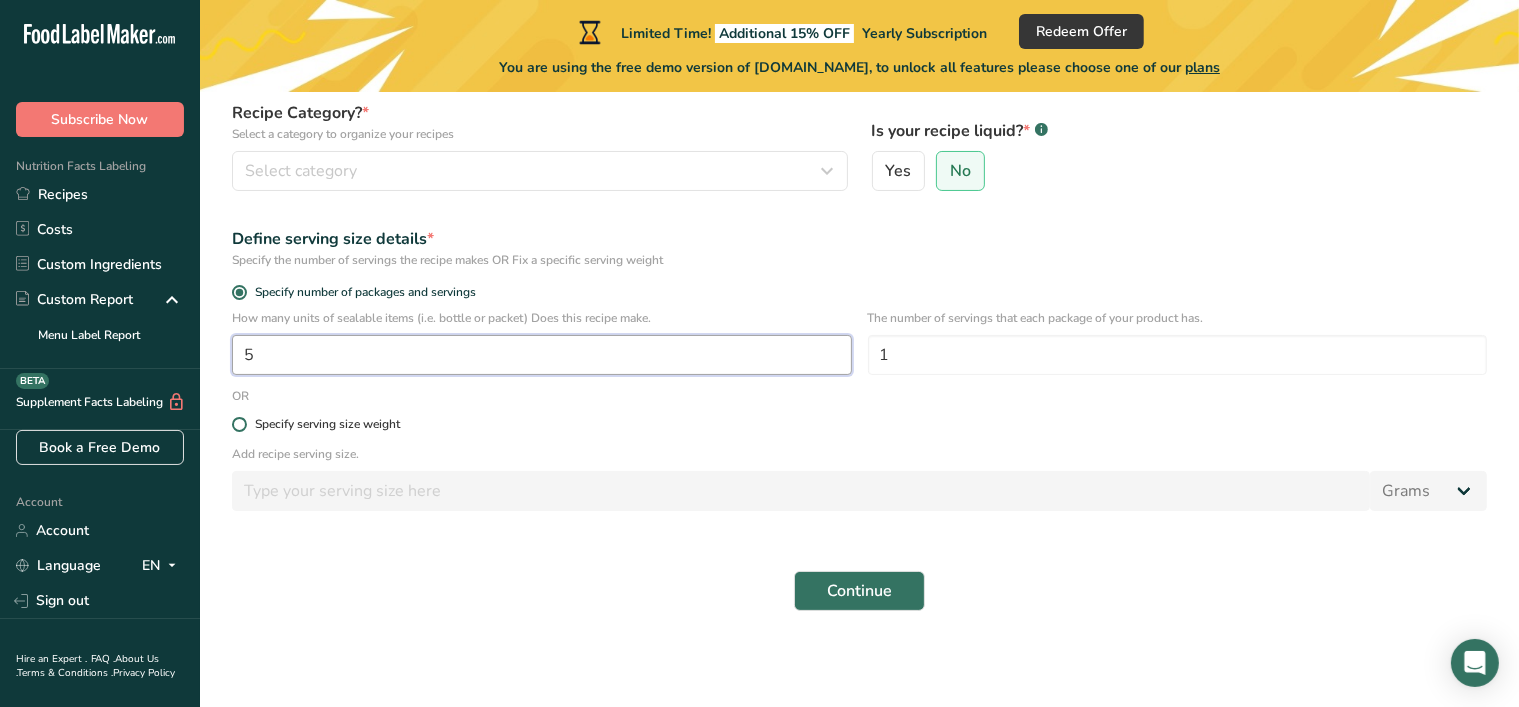 type on "5" 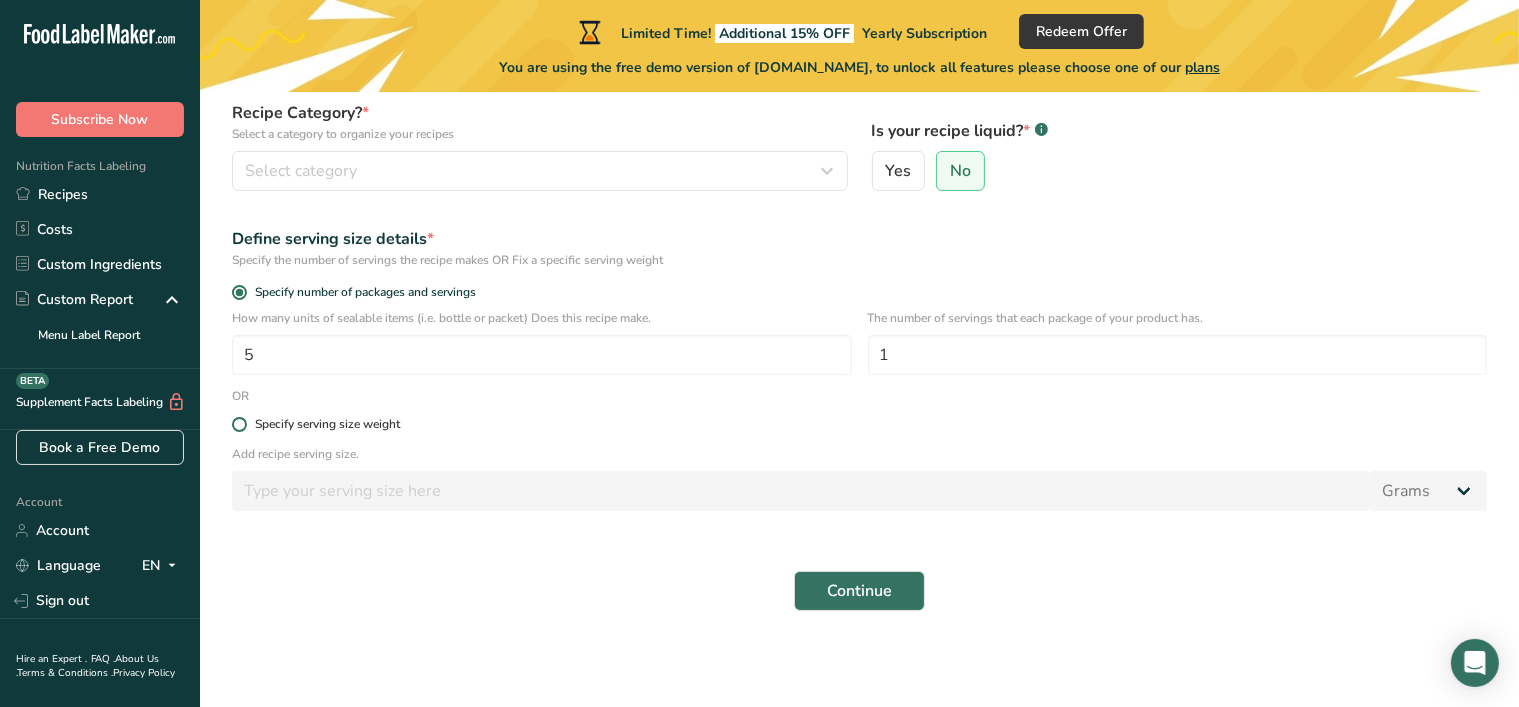 click at bounding box center [239, 424] 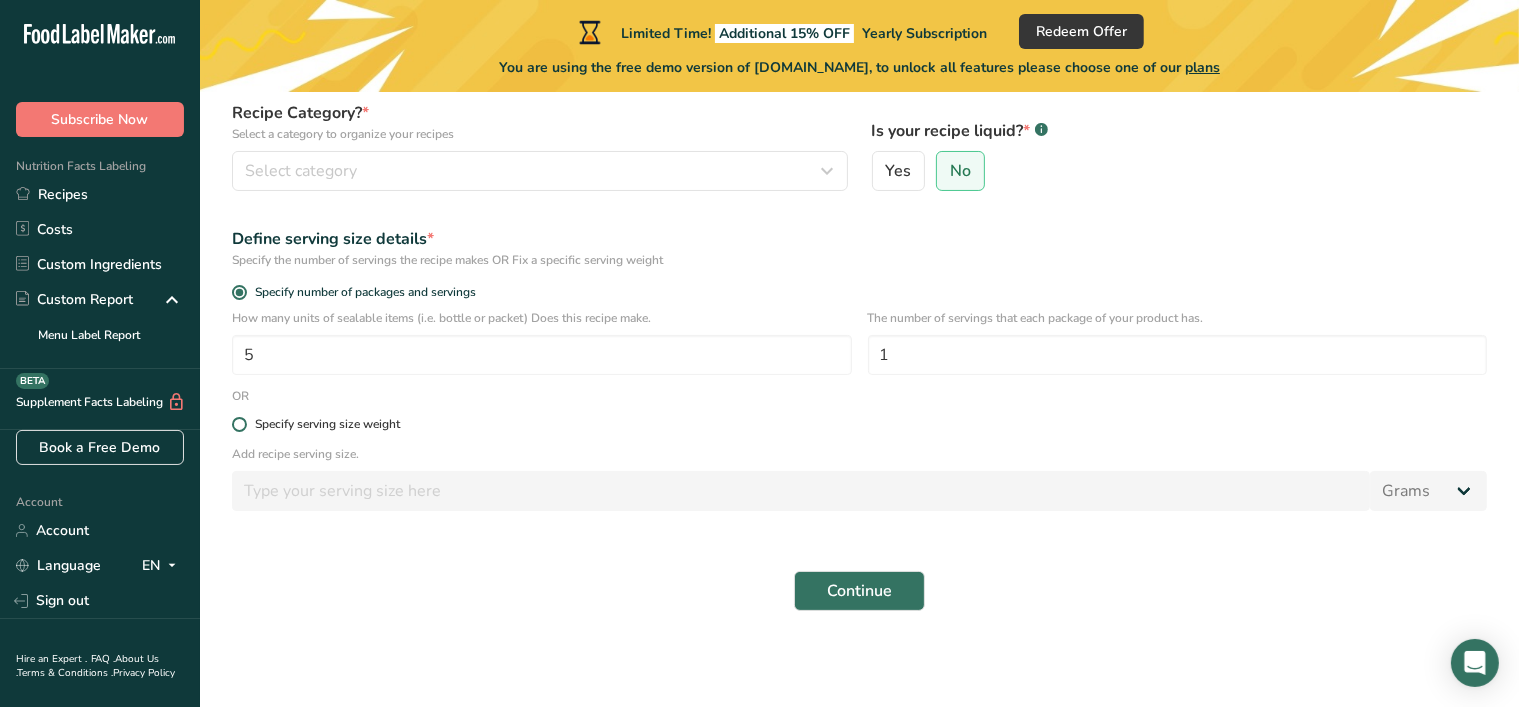click on "Specify serving size weight" at bounding box center [238, 424] 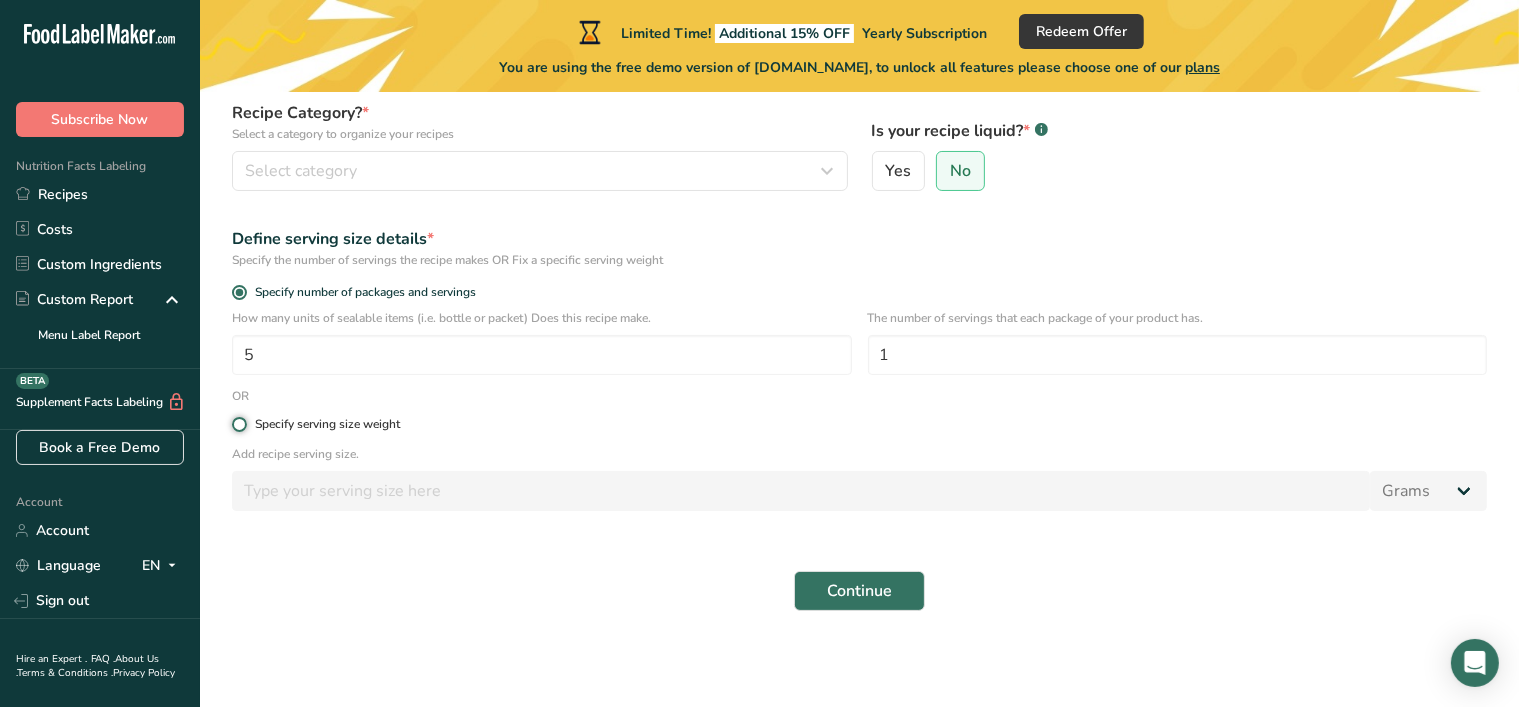 radio on "true" 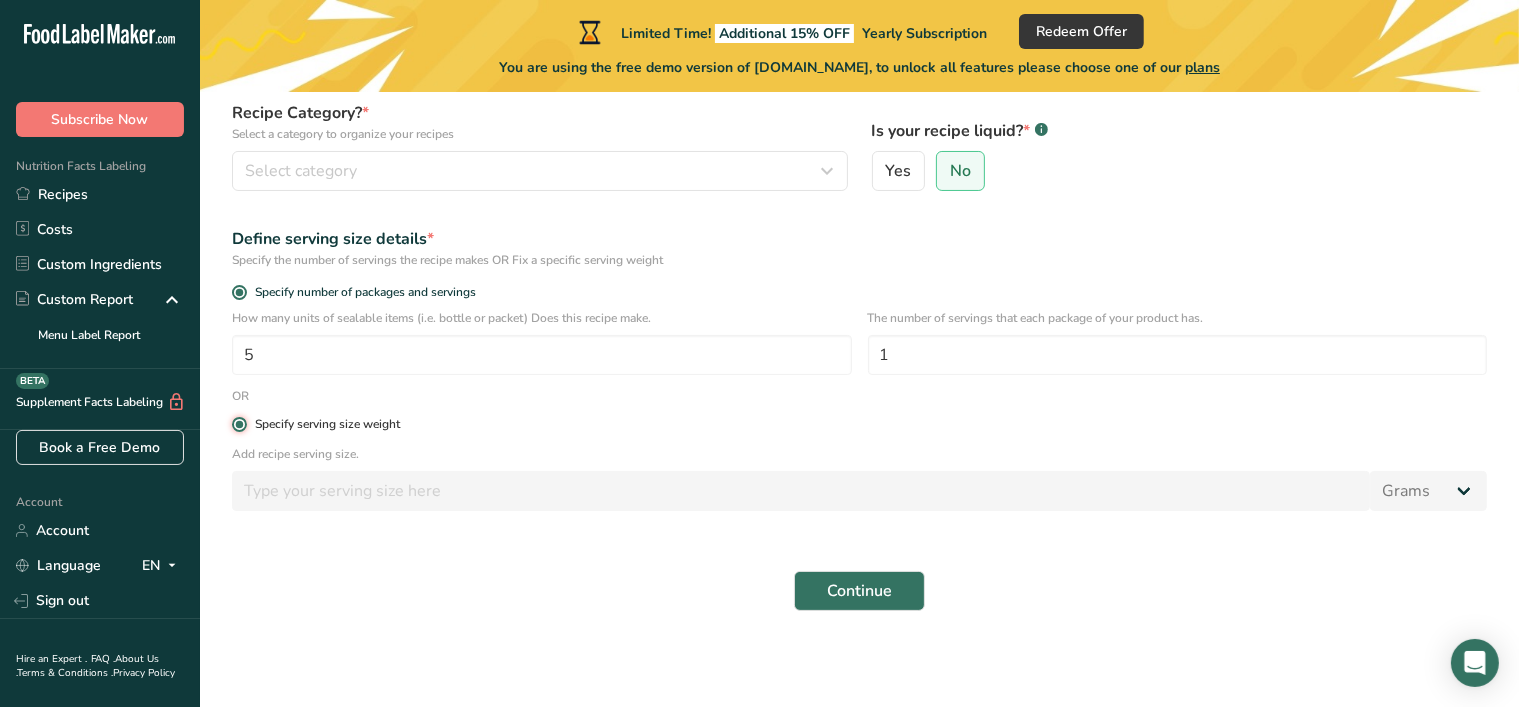 radio on "false" 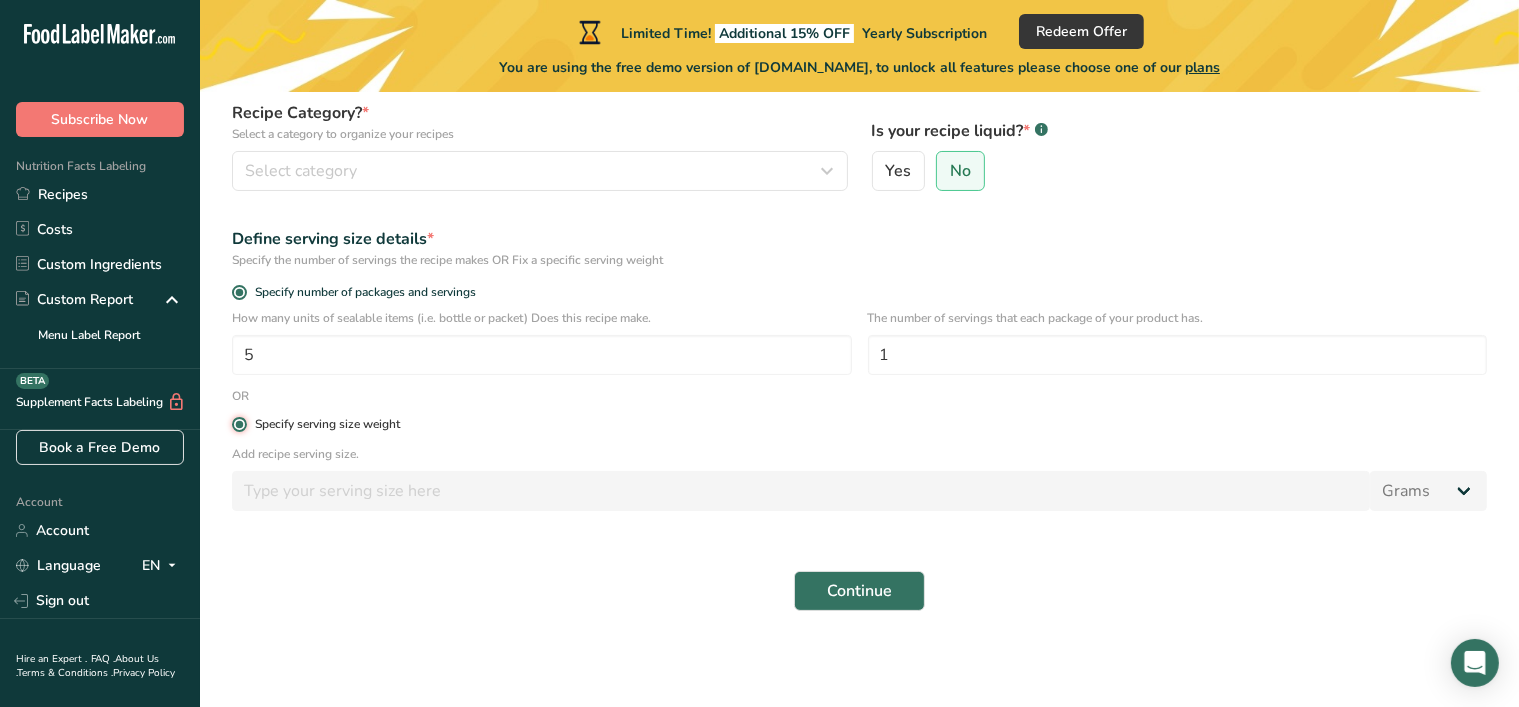 type 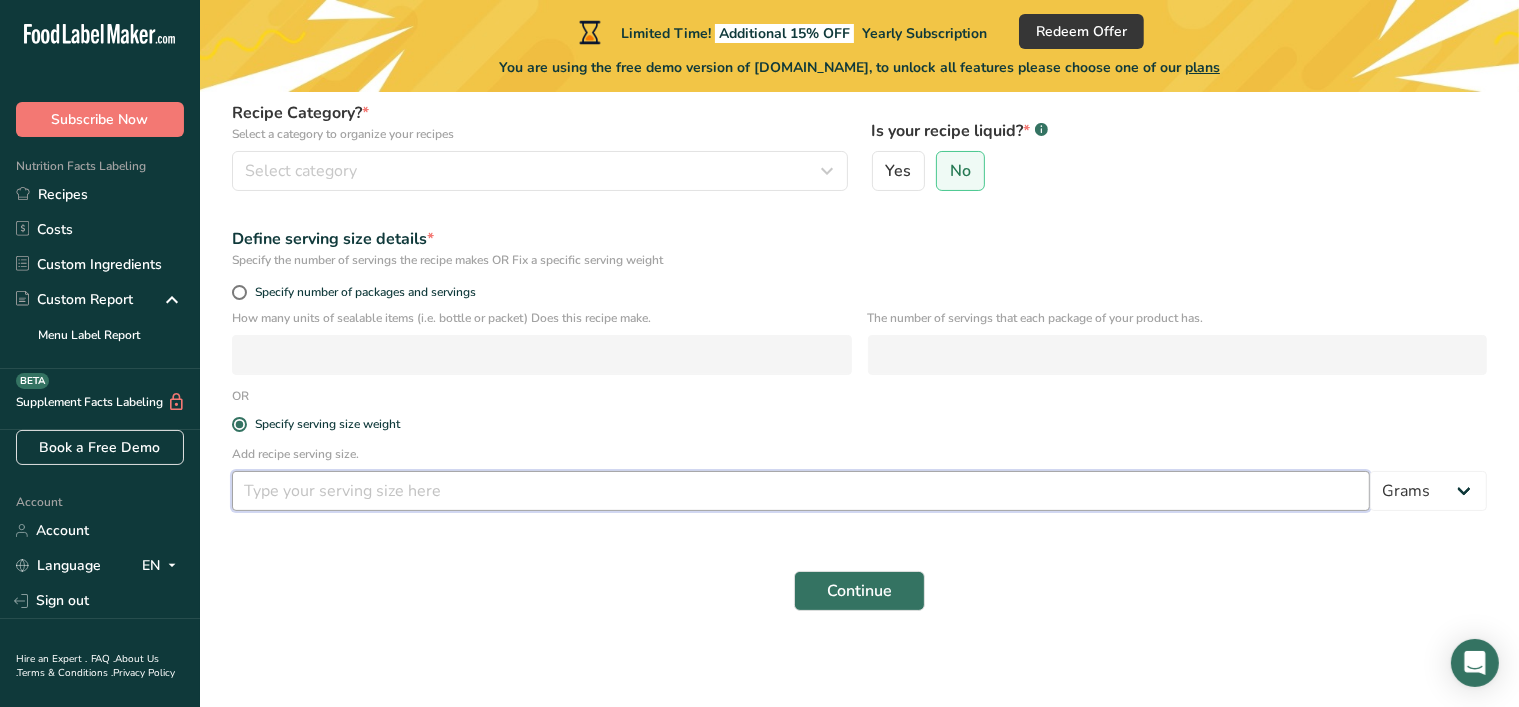 click at bounding box center [801, 491] 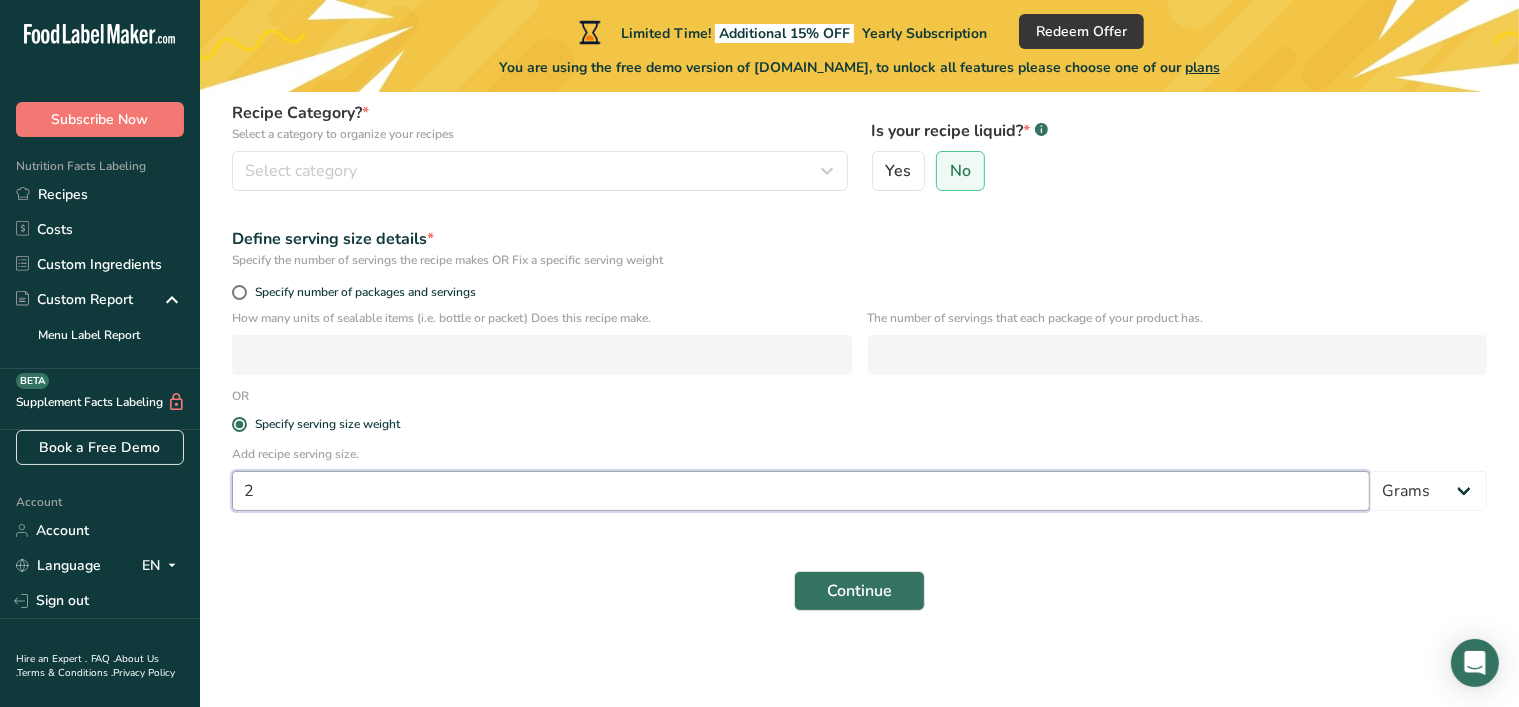 type on "20" 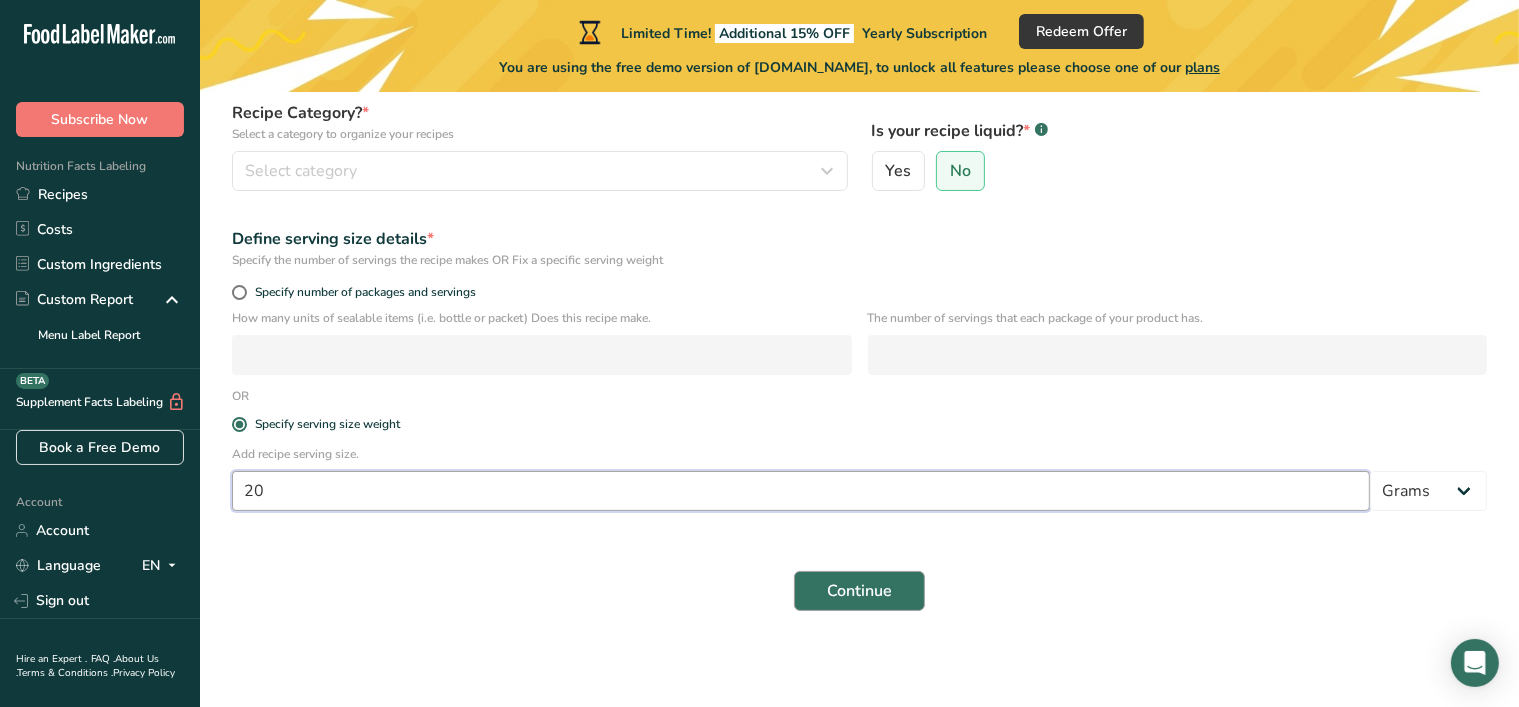 type on "20" 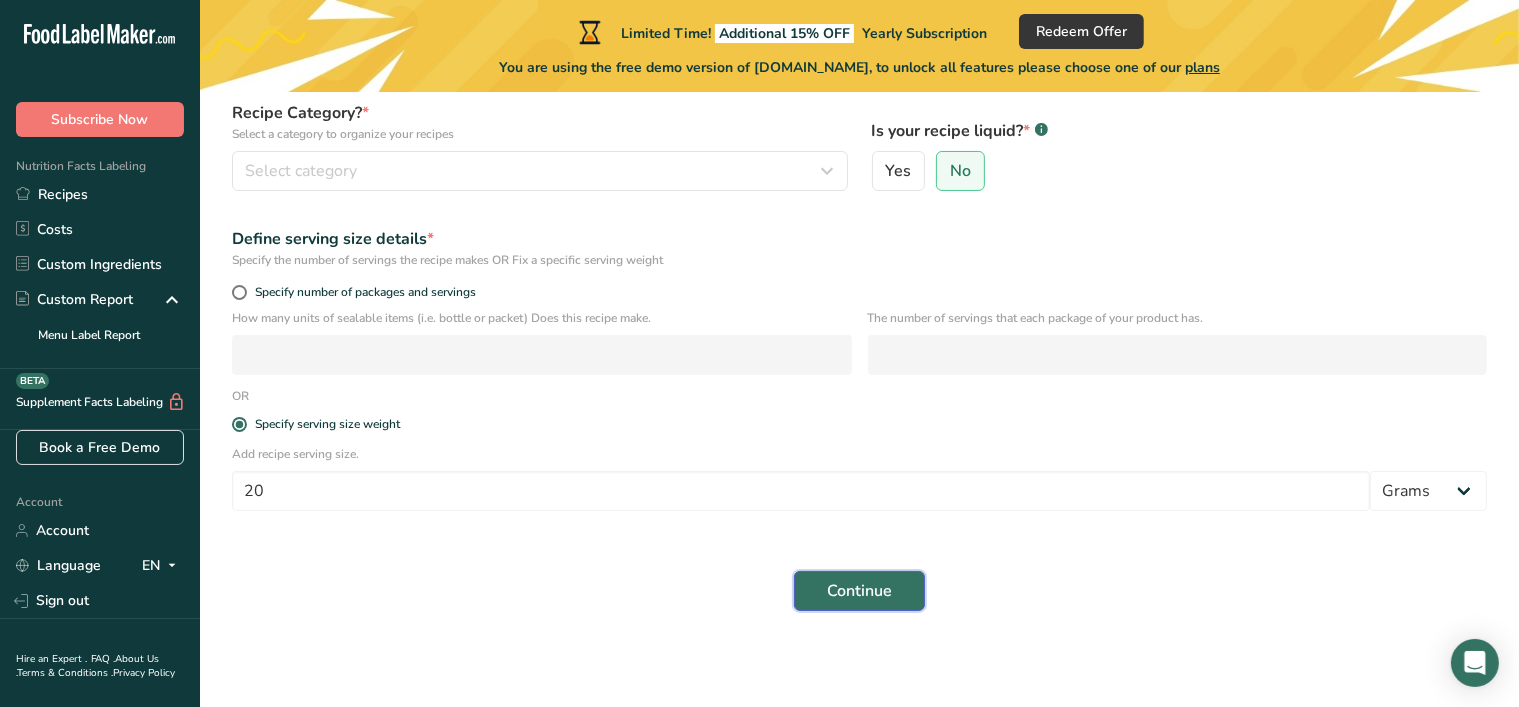 click on "Continue" at bounding box center [859, 591] 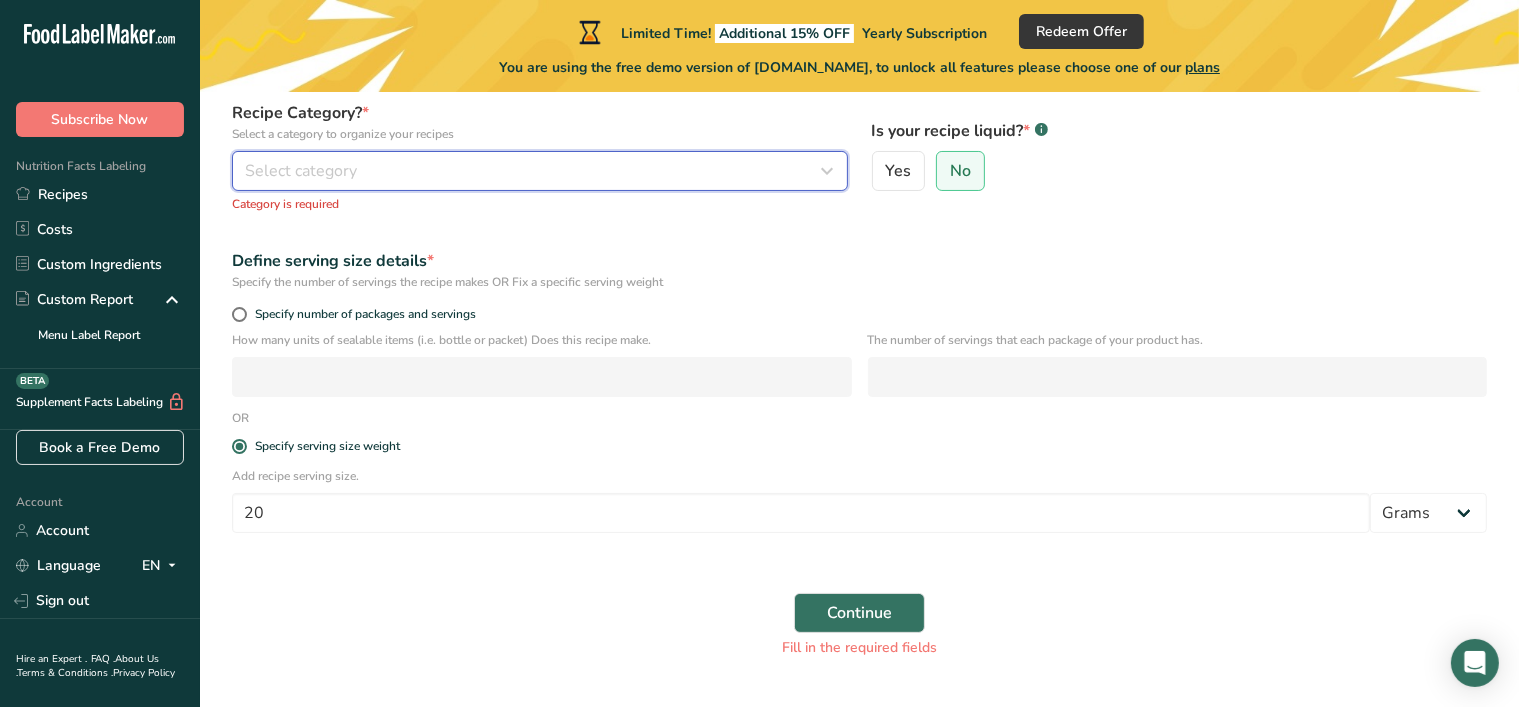click on "Select category" at bounding box center [534, 171] 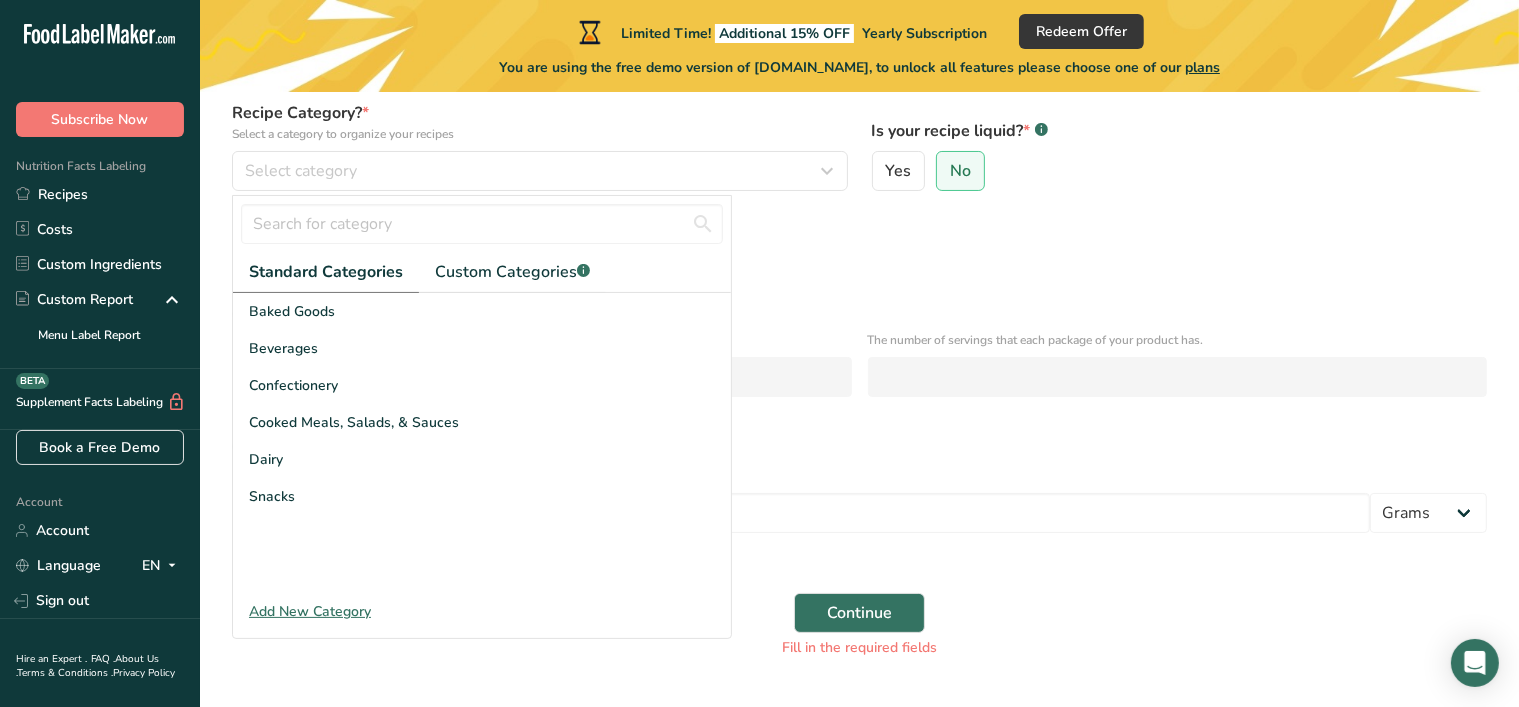 click on "Add New Category" at bounding box center [482, 611] 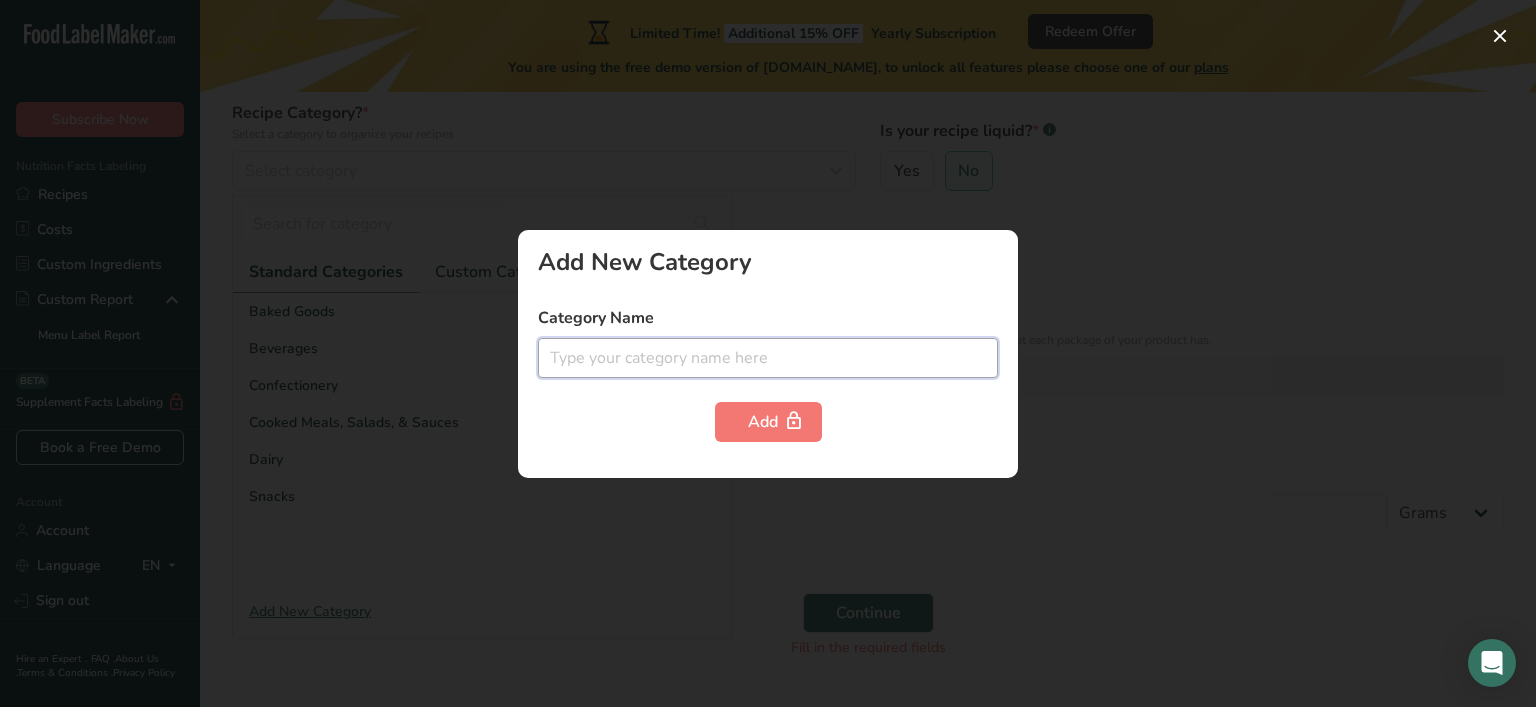 click at bounding box center [768, 358] 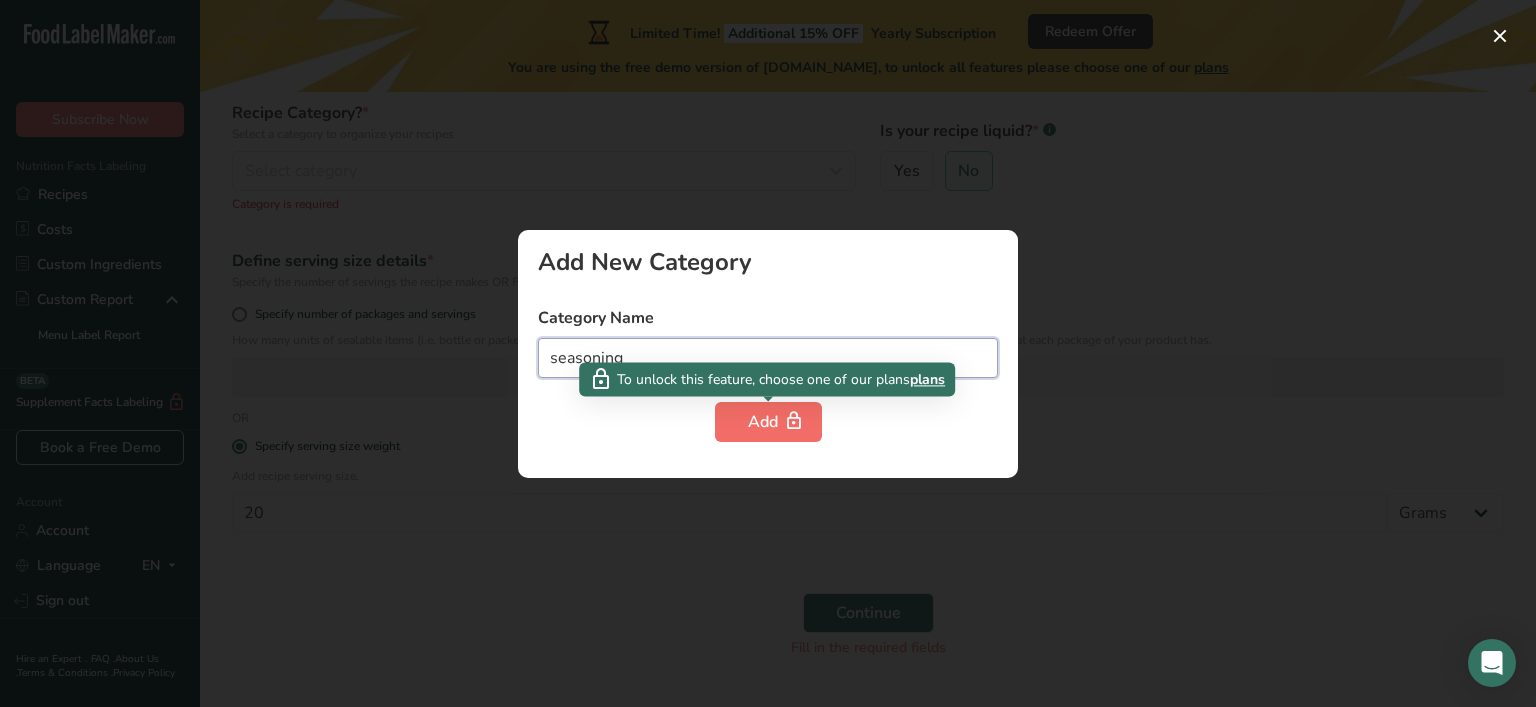 type on "seasoning" 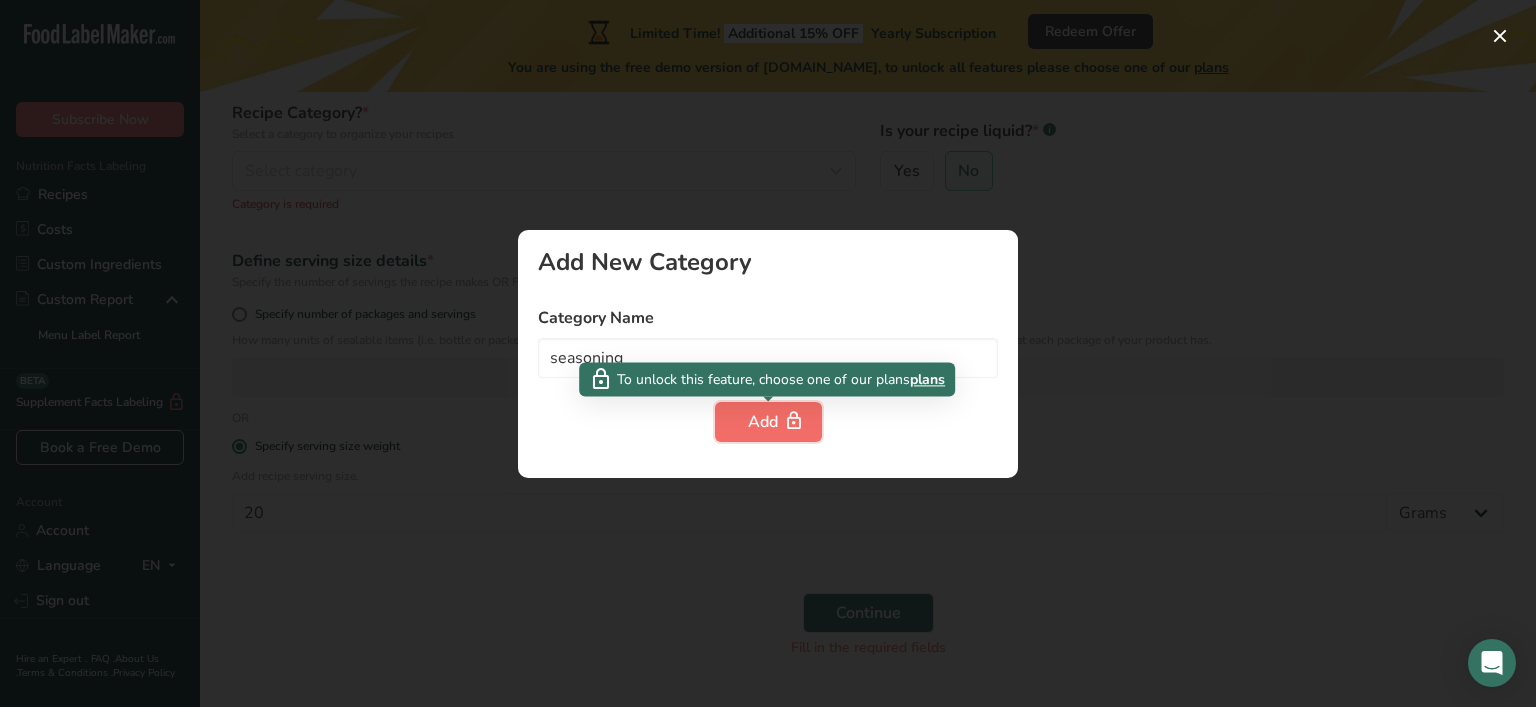 click on "Add" at bounding box center (768, 422) 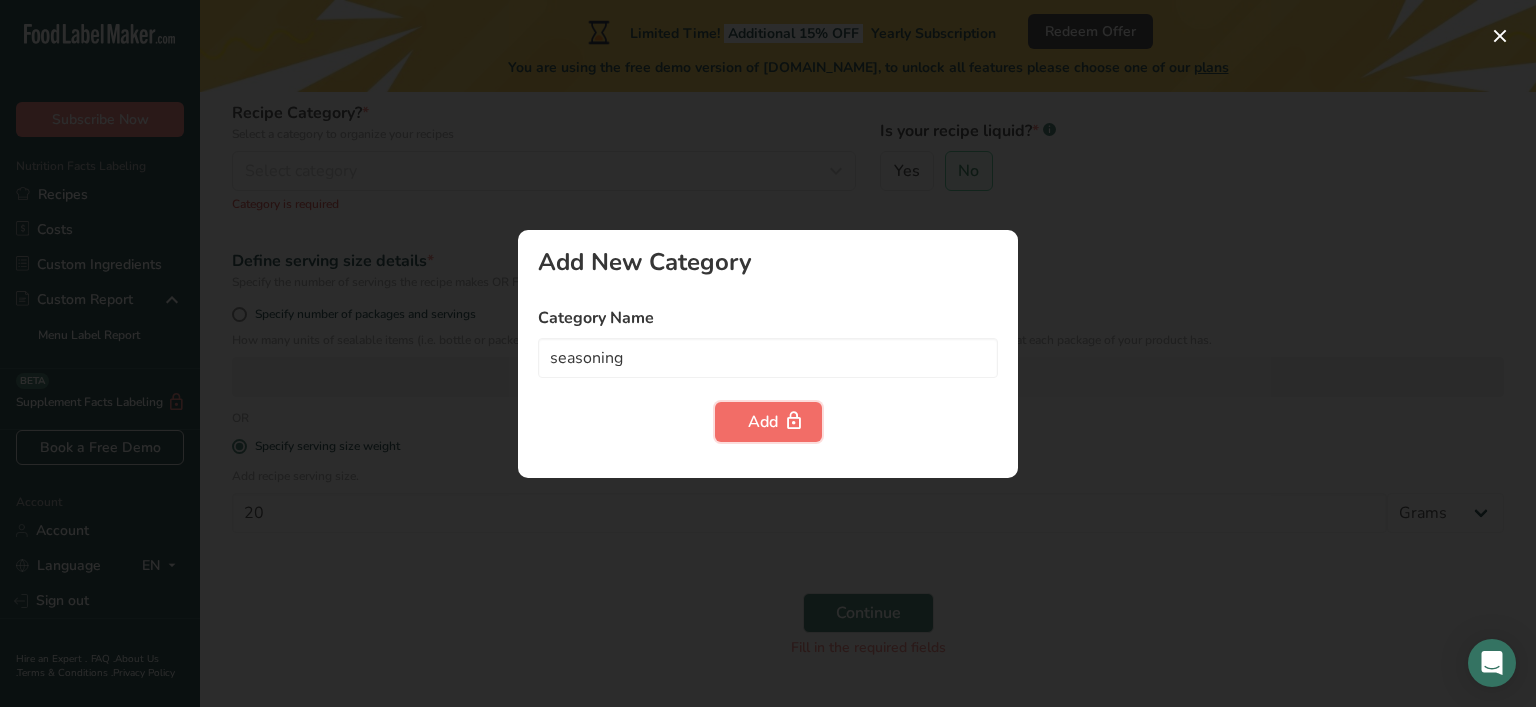 click on "Add" at bounding box center [768, 422] 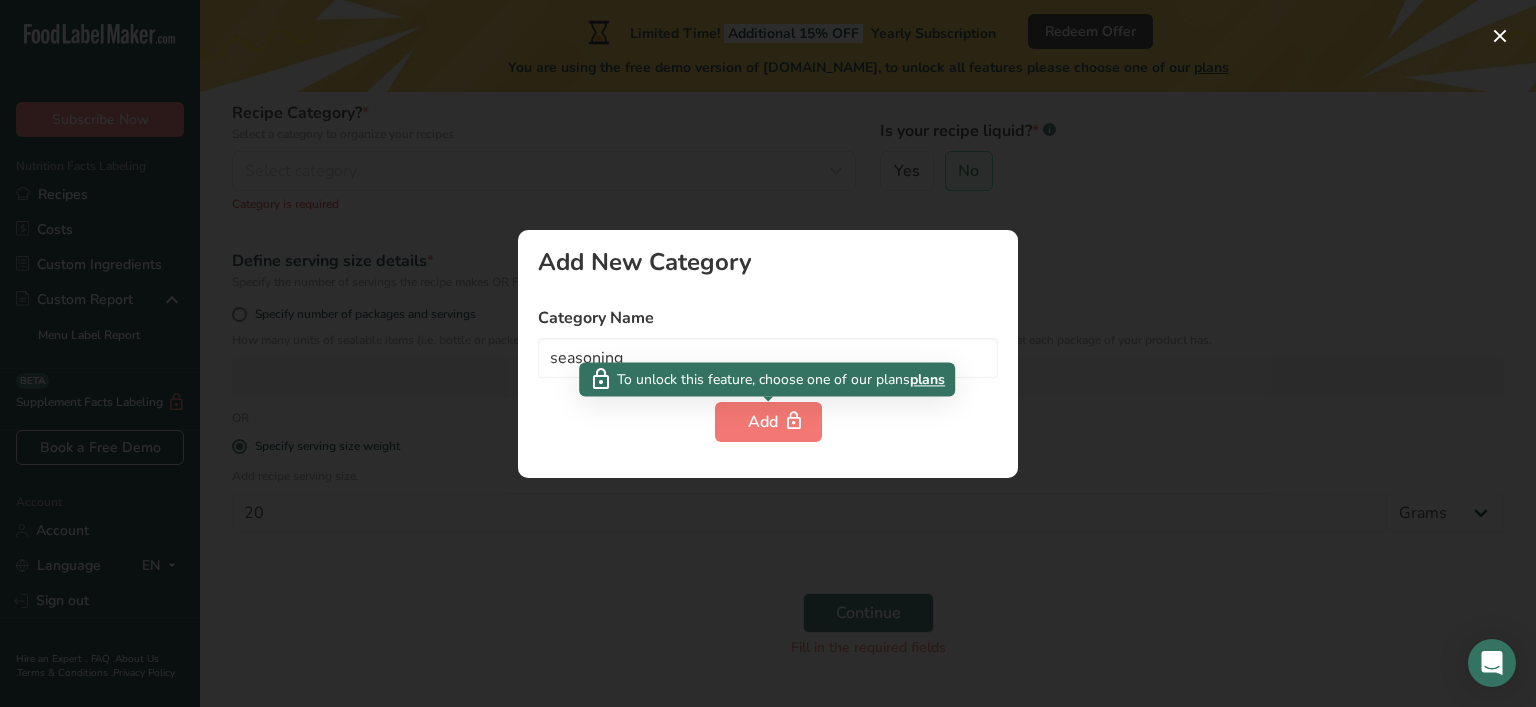 click on "plans" at bounding box center [927, 379] 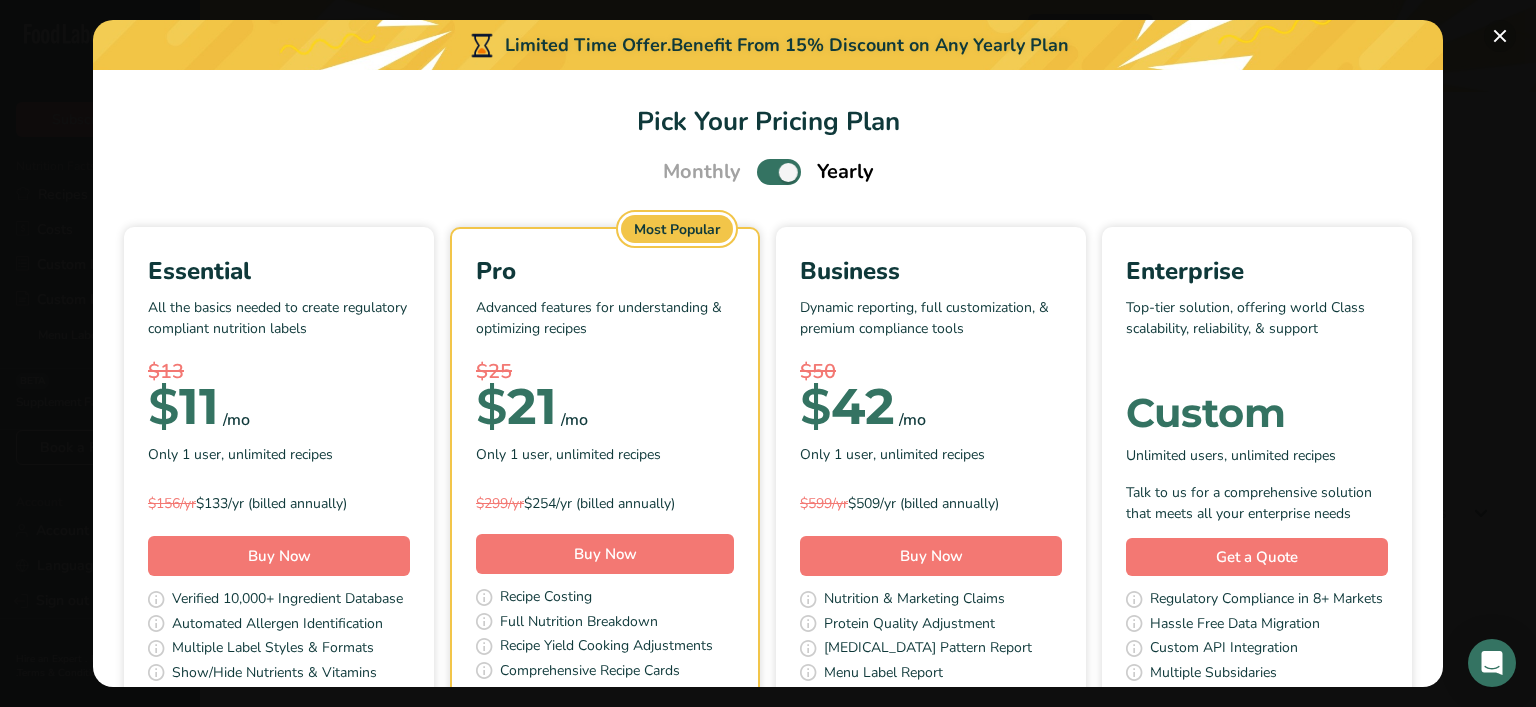 click at bounding box center [1500, 36] 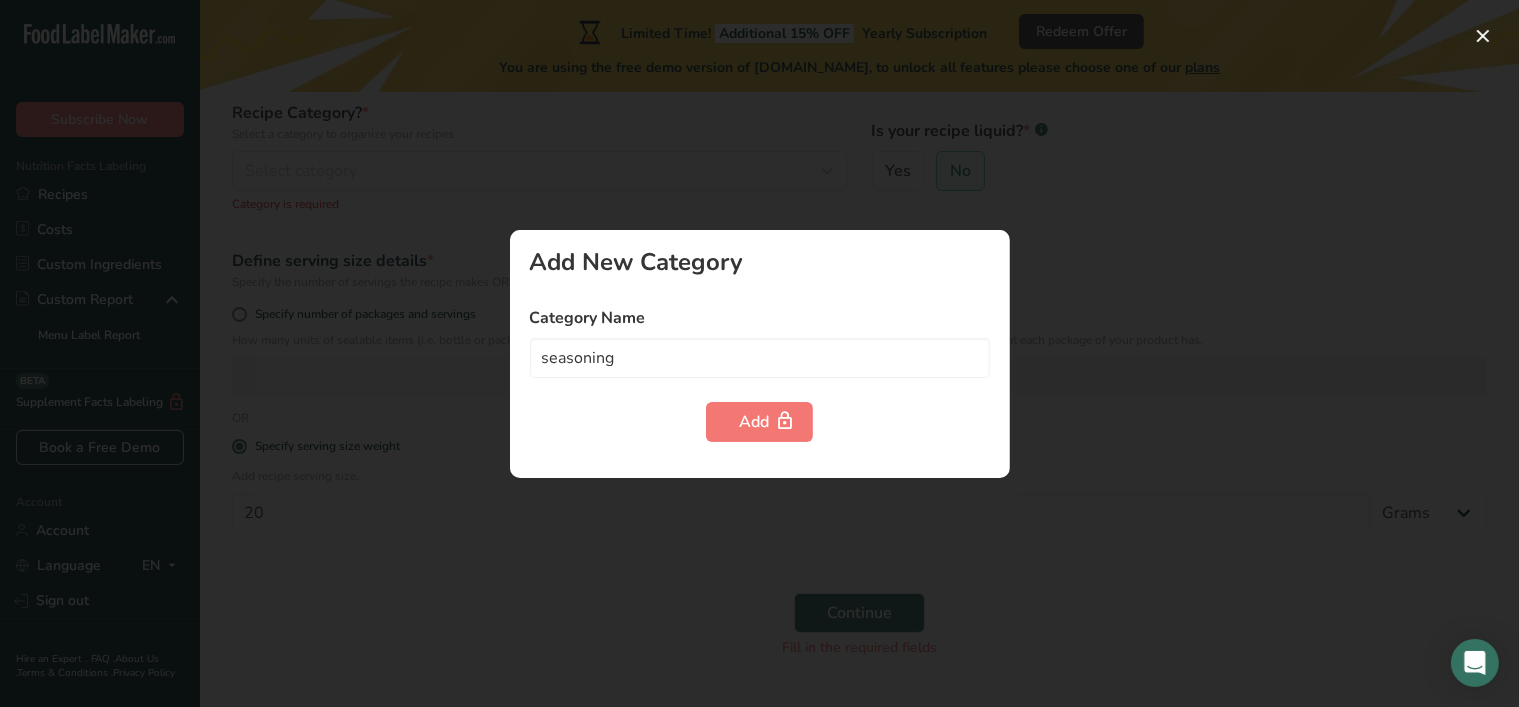 click at bounding box center [759, 353] 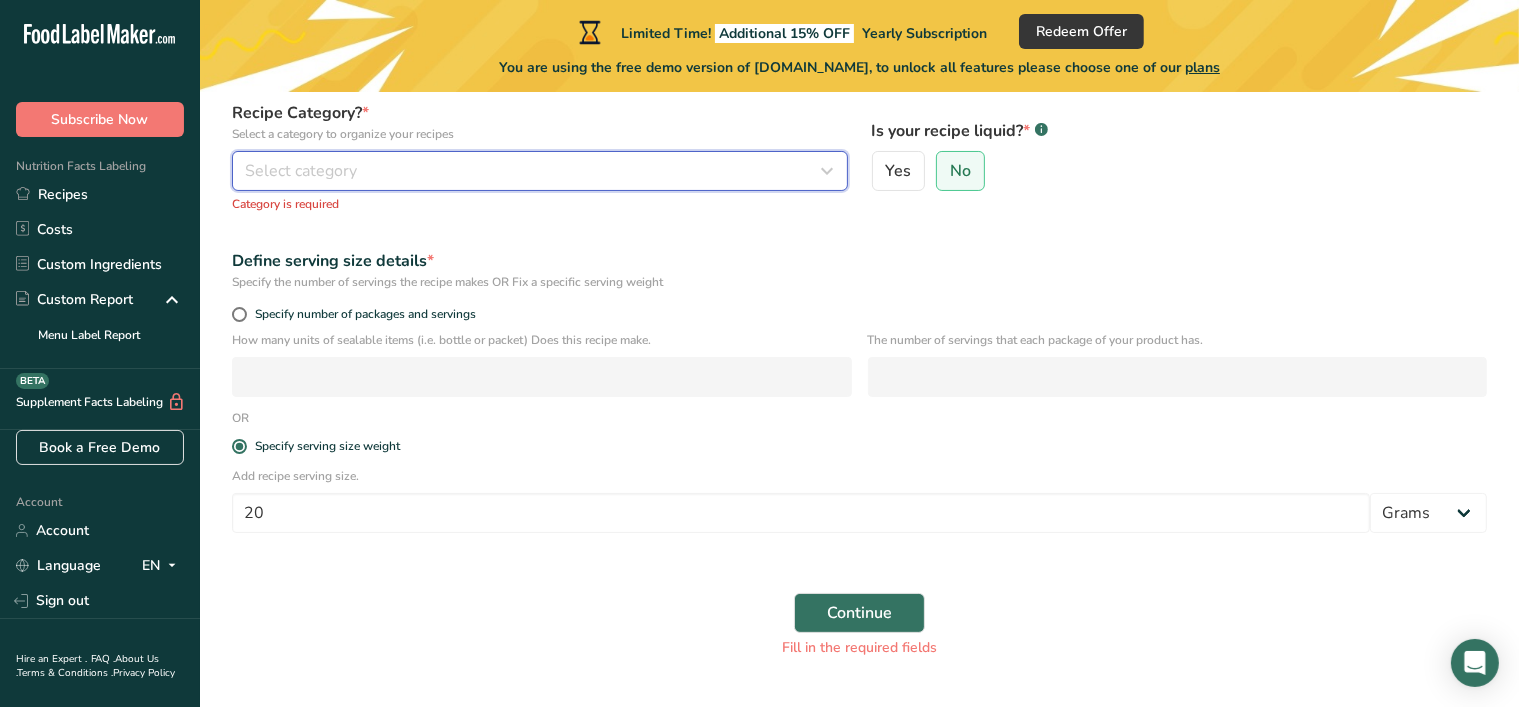click at bounding box center (828, 171) 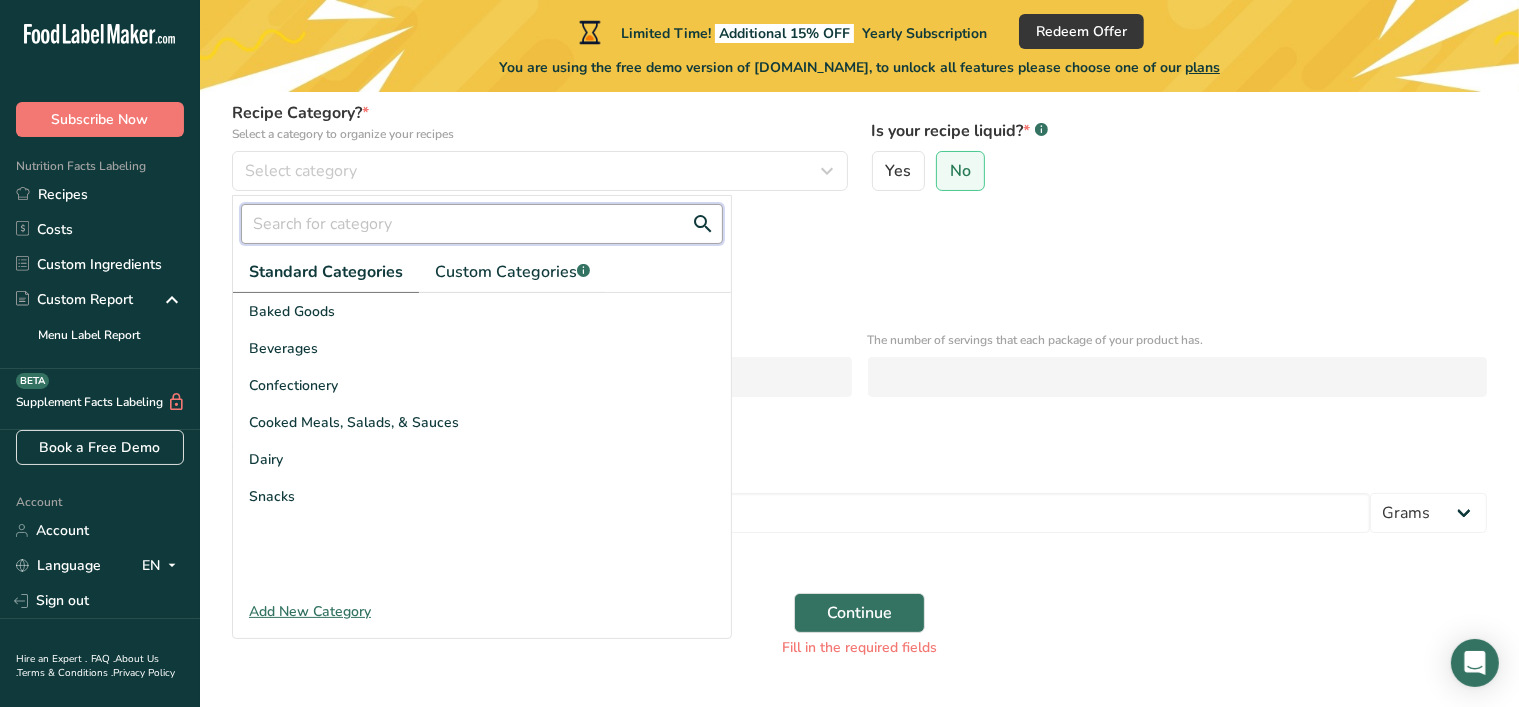 click at bounding box center (482, 224) 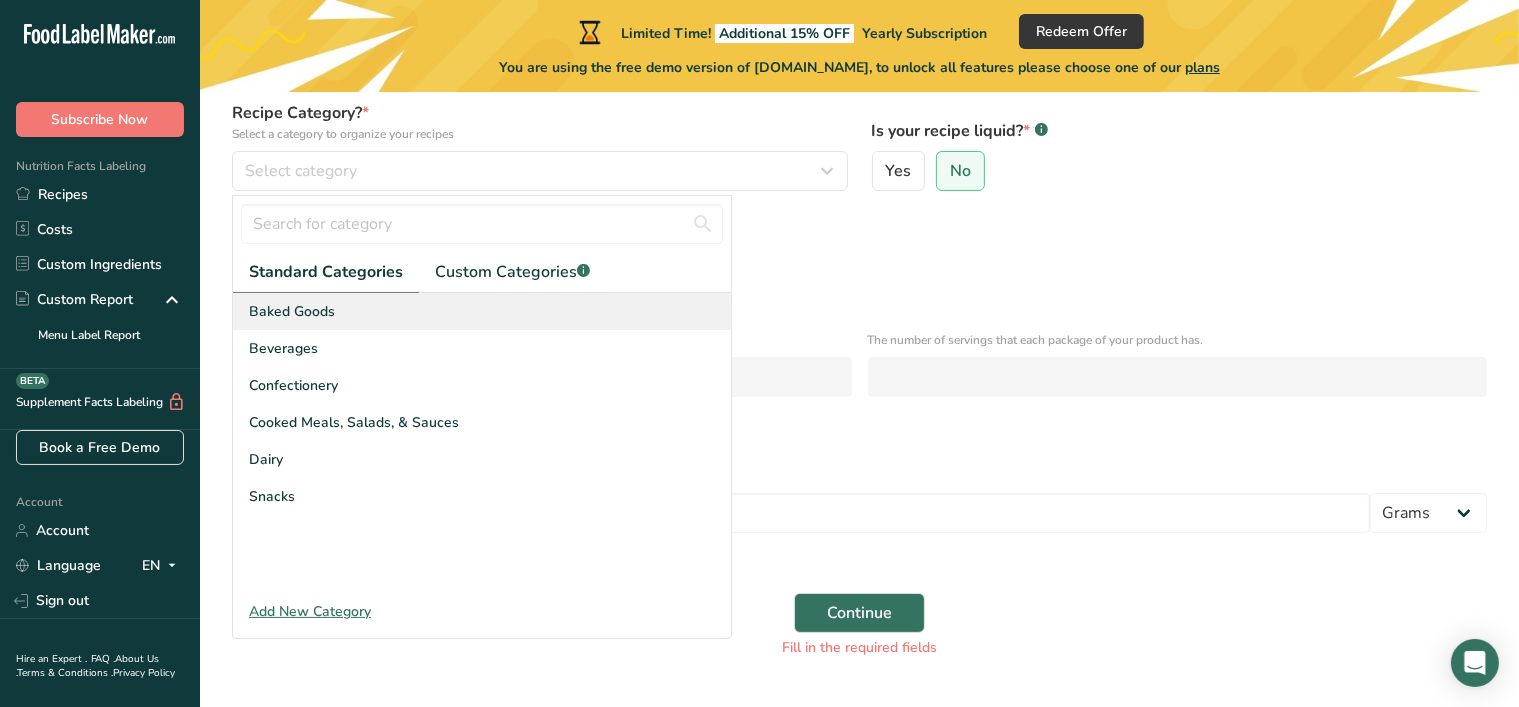 click on "Baked Goods" at bounding box center (292, 311) 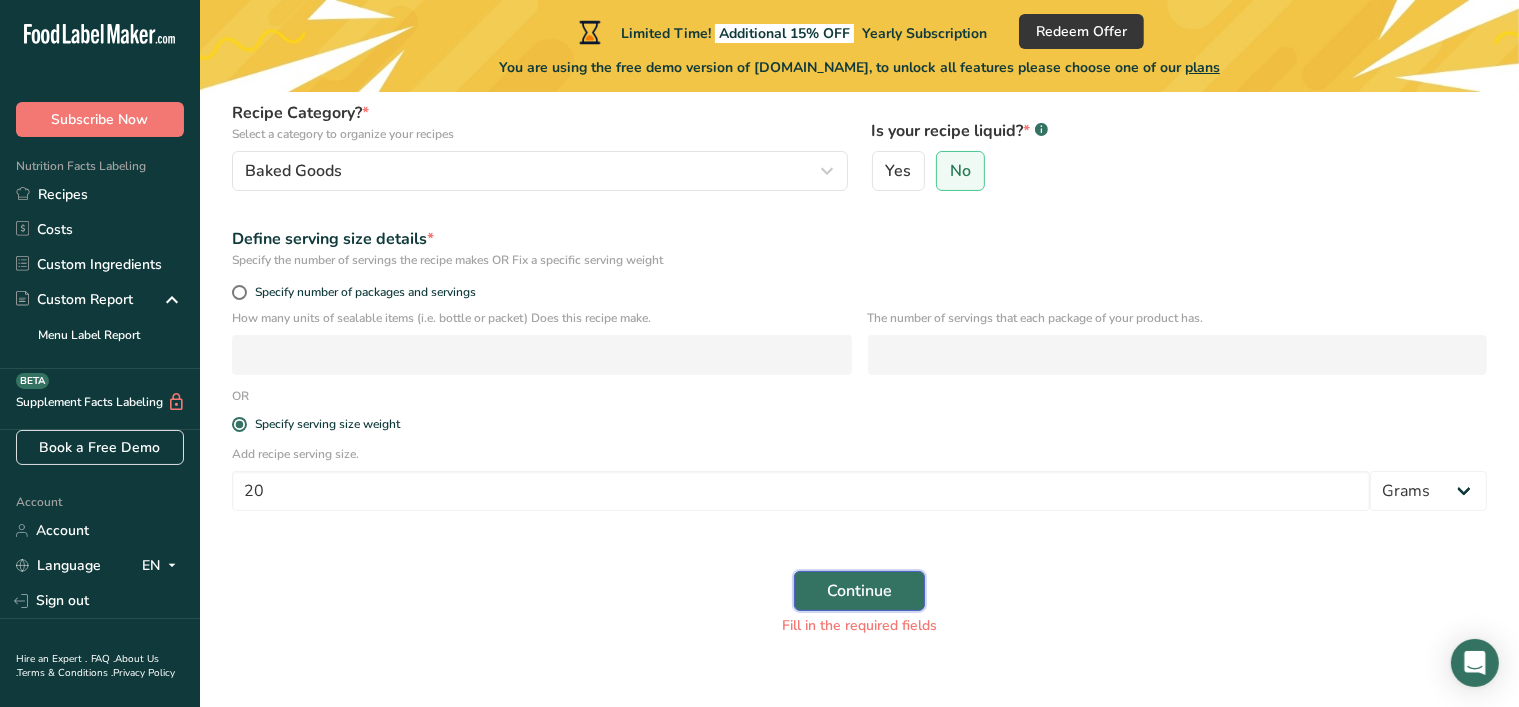 click on "Continue" at bounding box center [859, 591] 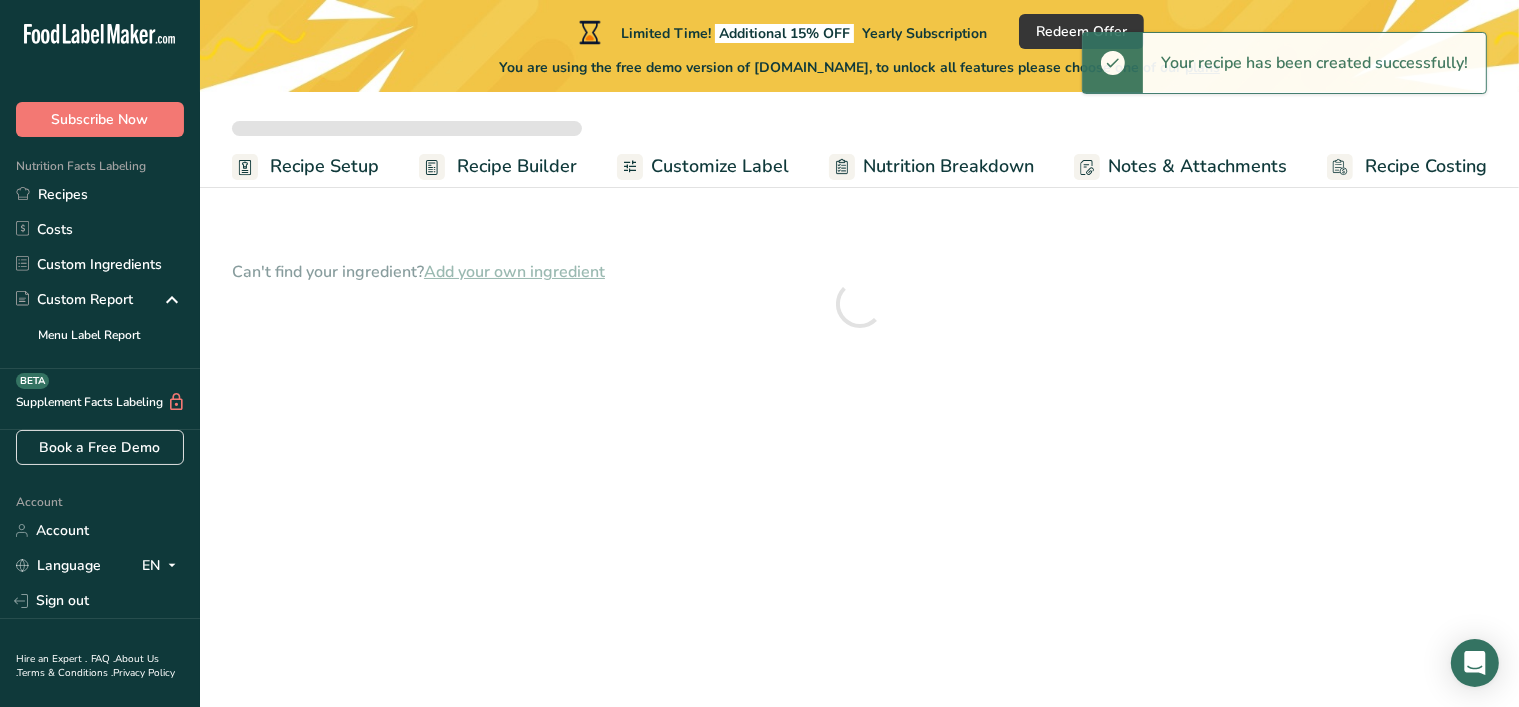 scroll, scrollTop: 0, scrollLeft: 0, axis: both 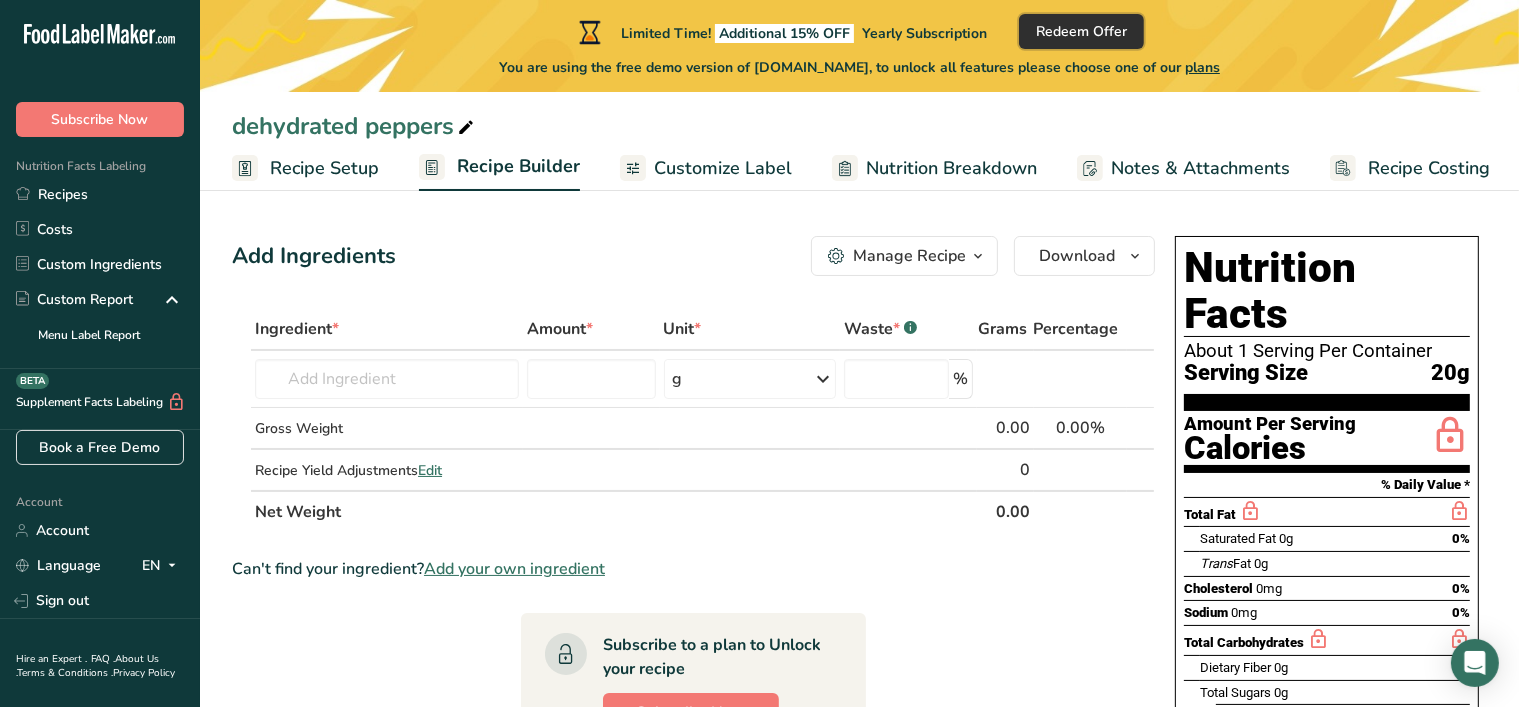 click on "Redeem Offer" at bounding box center [1081, 31] 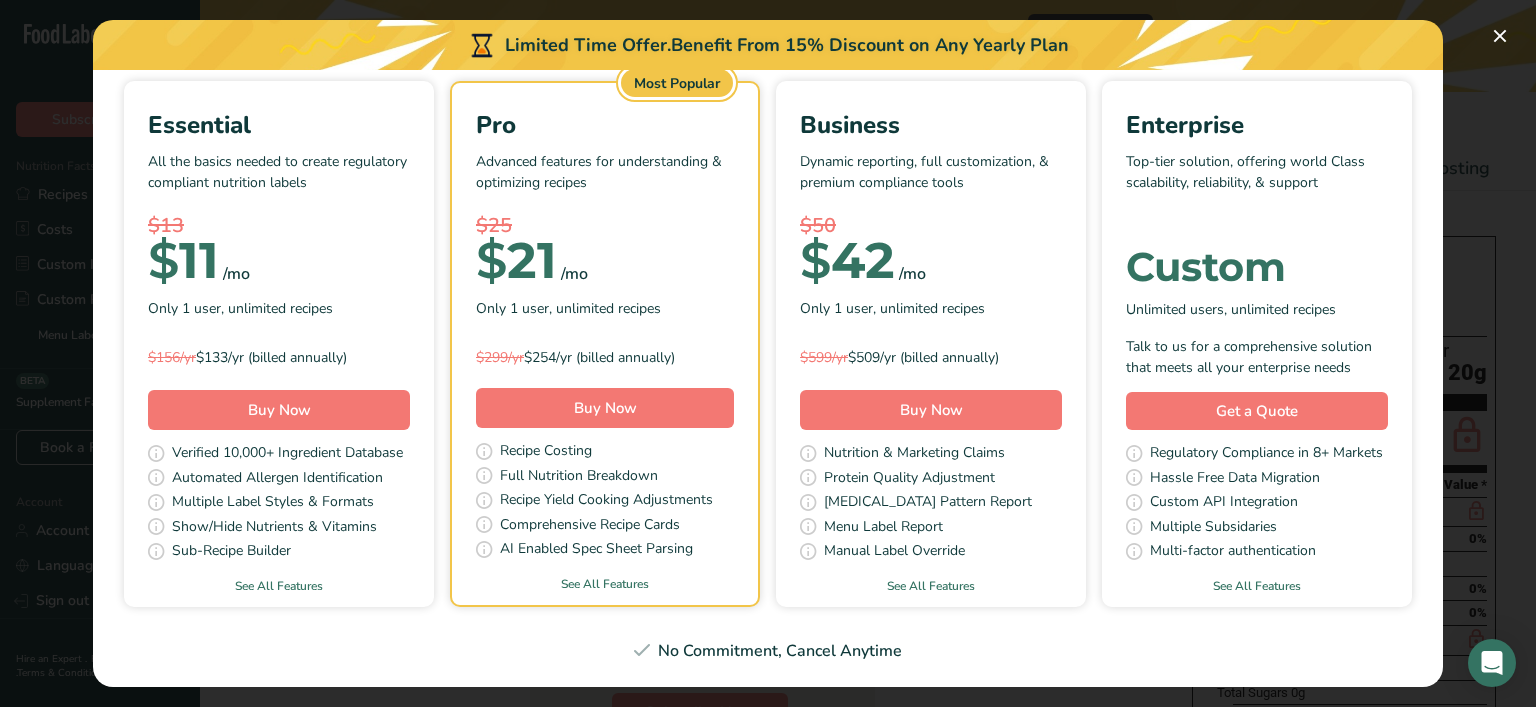 scroll, scrollTop: 686, scrollLeft: 0, axis: vertical 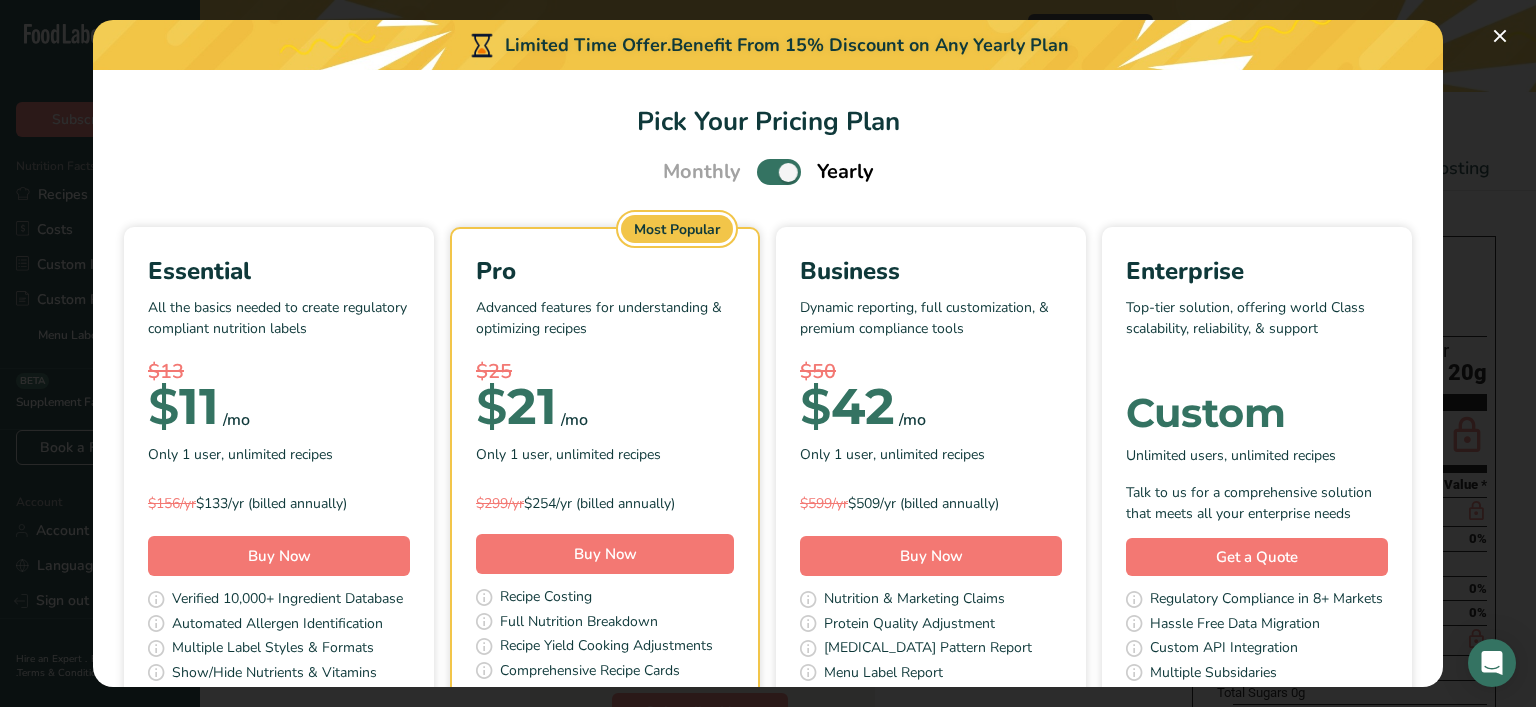 drag, startPoint x: 1442, startPoint y: 446, endPoint x: 1418, endPoint y: -10, distance: 456.63113 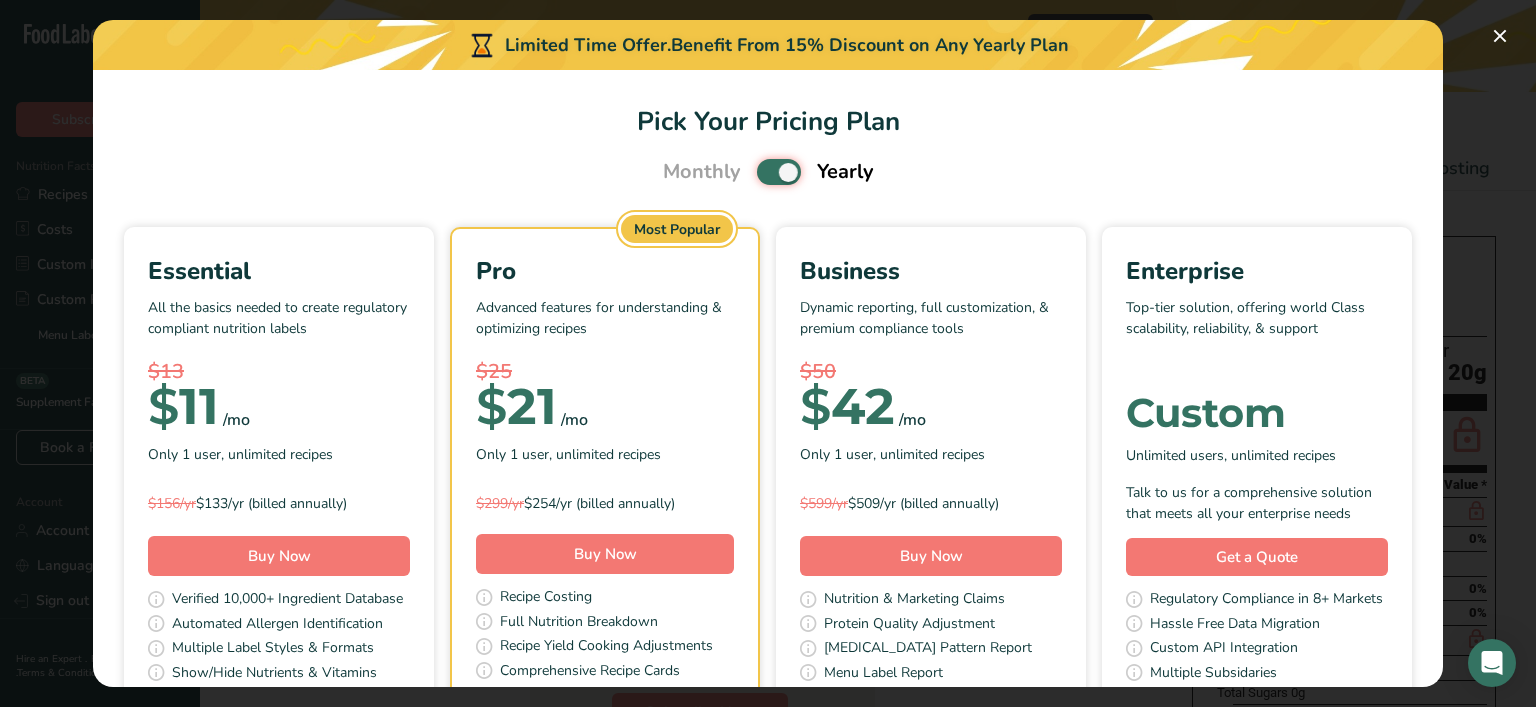 click at bounding box center [763, 172] 